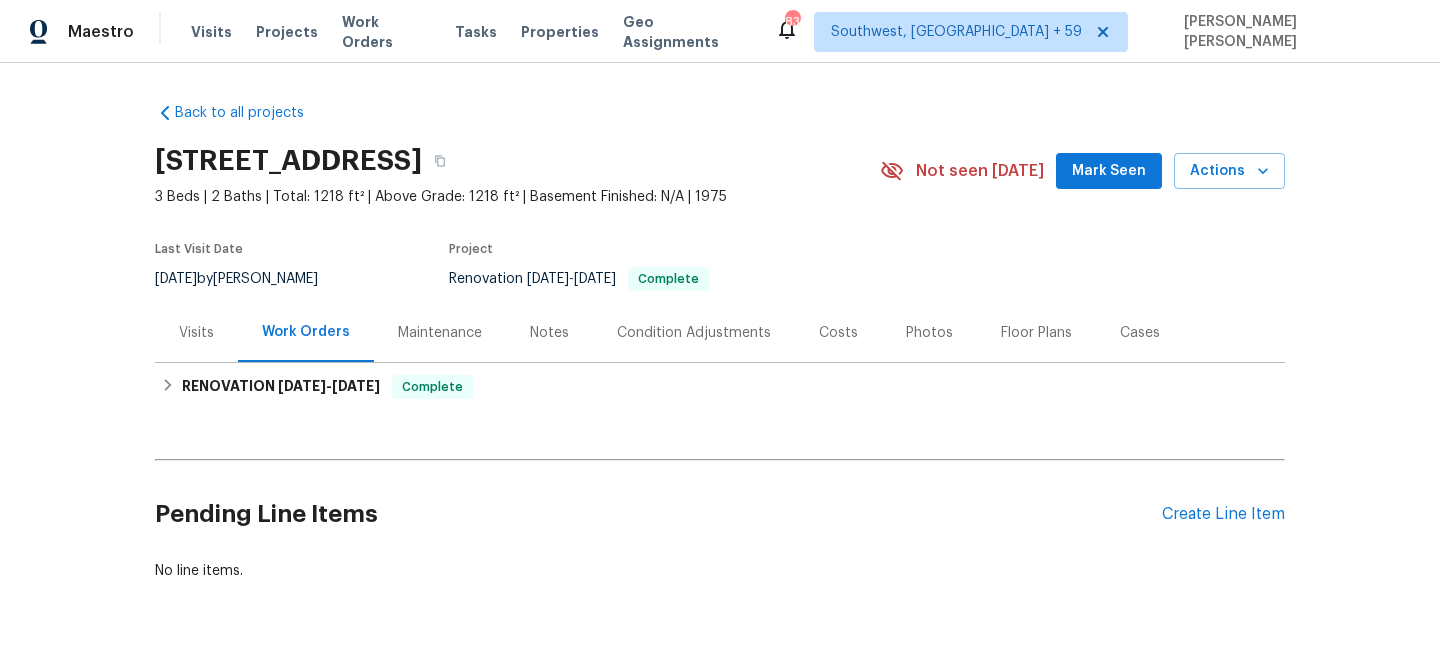 scroll, scrollTop: 0, scrollLeft: 0, axis: both 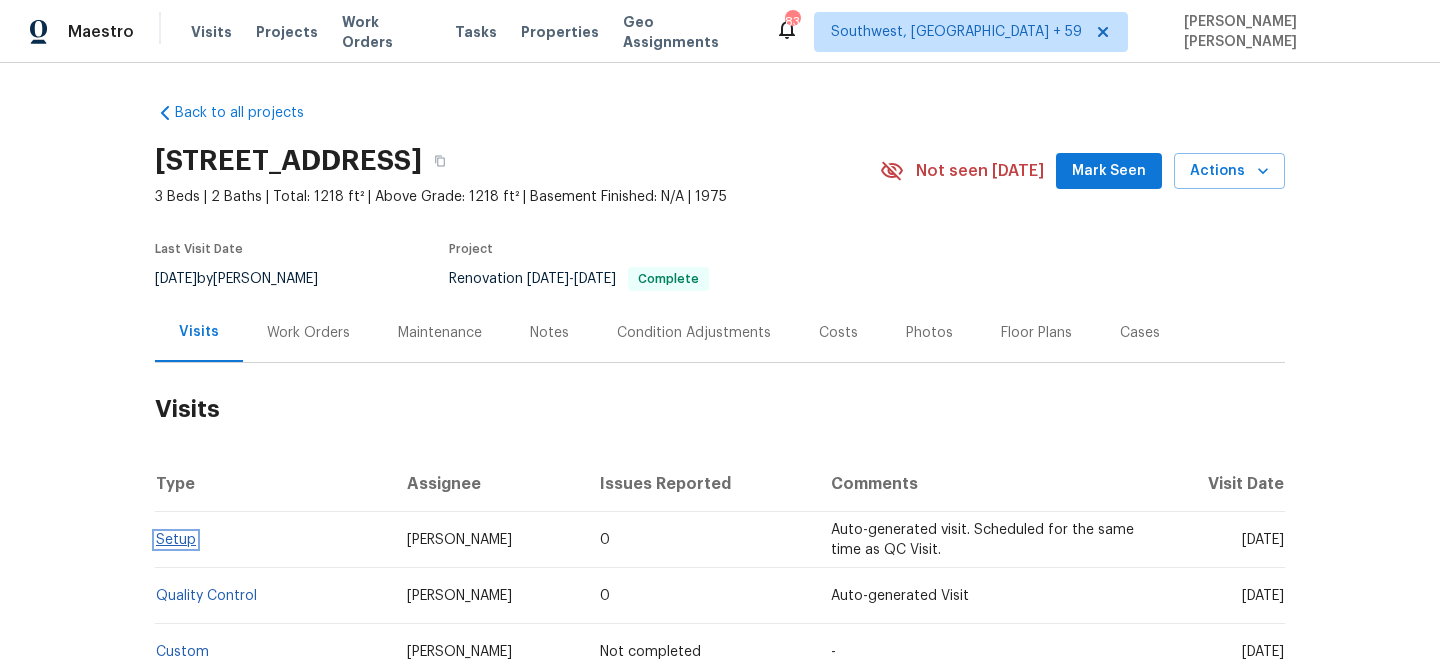 click on "Setup" at bounding box center [176, 540] 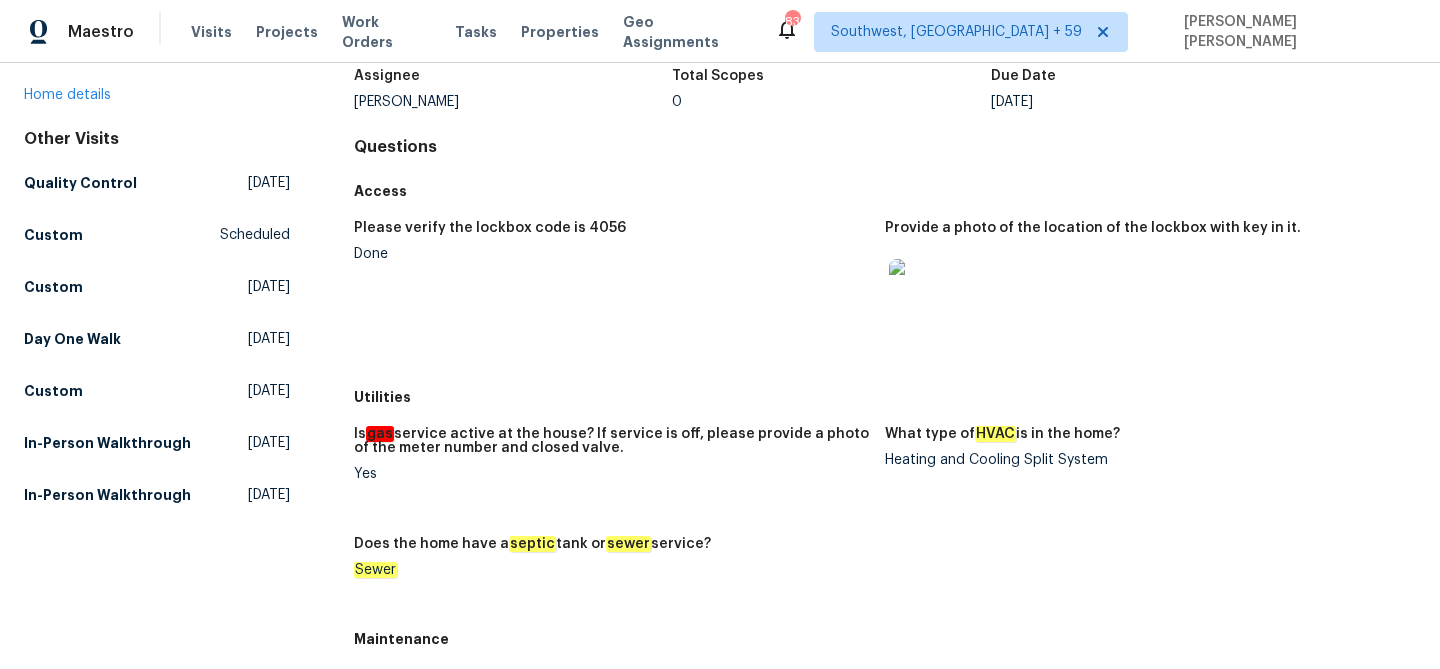 scroll, scrollTop: 173, scrollLeft: 0, axis: vertical 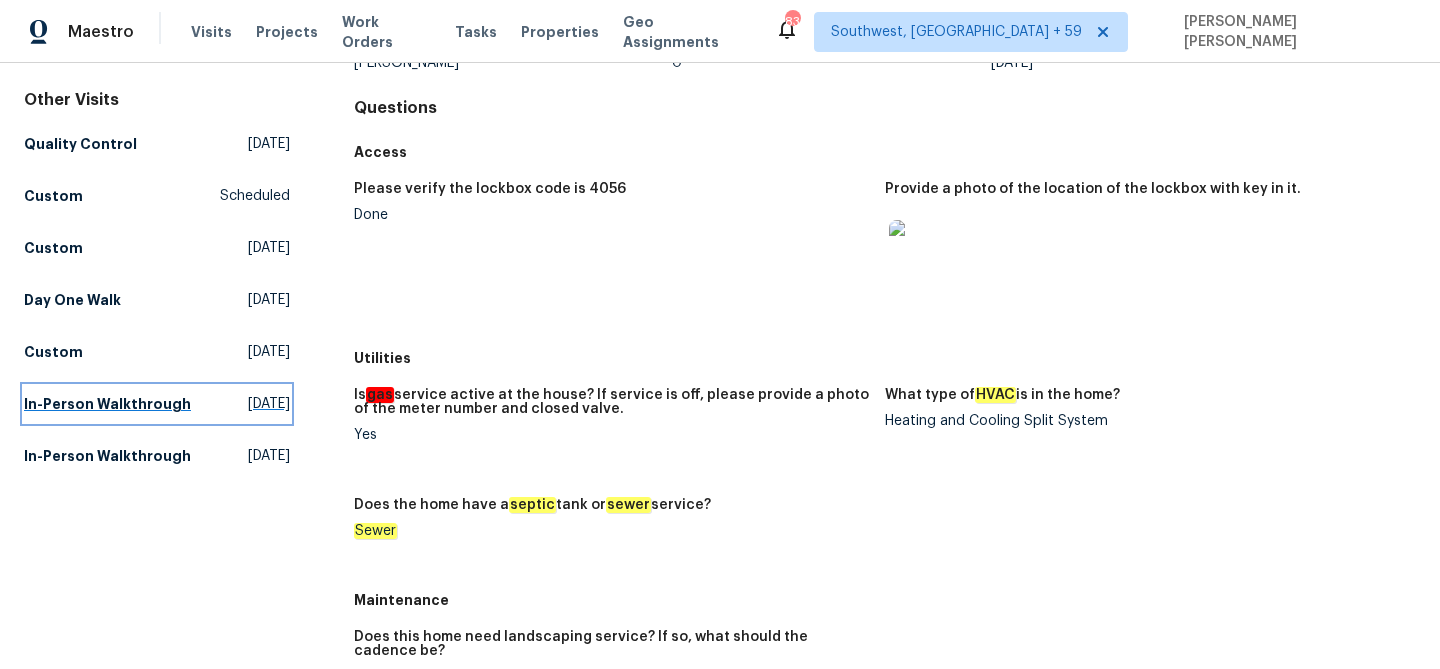 click on "In-Person Walkthrough" at bounding box center [107, 404] 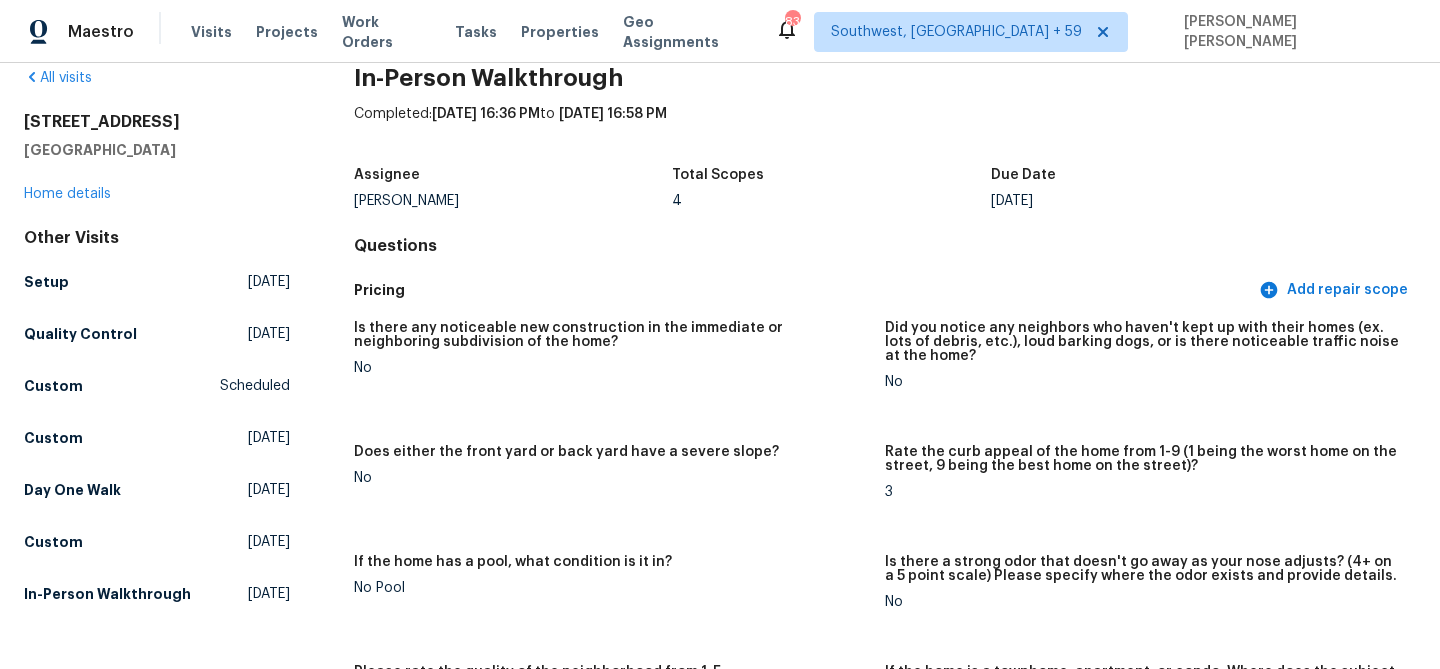 scroll, scrollTop: 36, scrollLeft: 0, axis: vertical 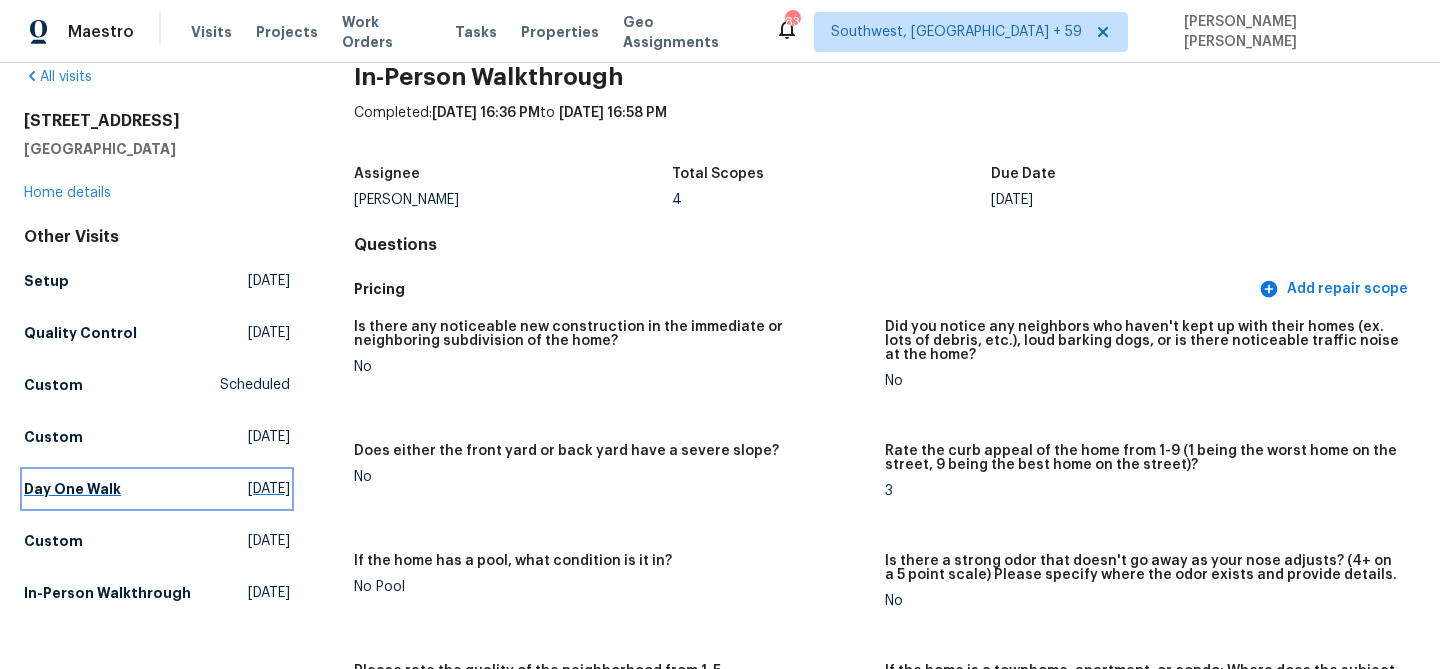 click on "Day One Walk" at bounding box center (72, 489) 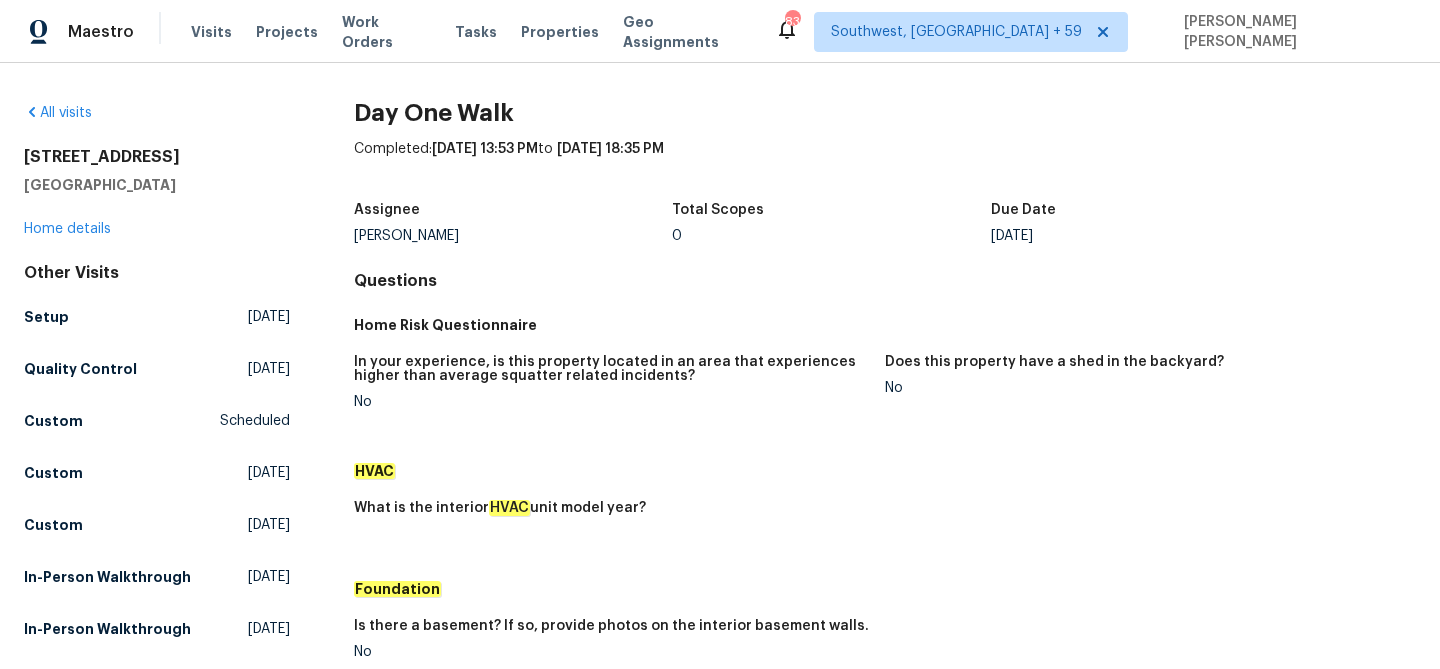scroll, scrollTop: 524, scrollLeft: 0, axis: vertical 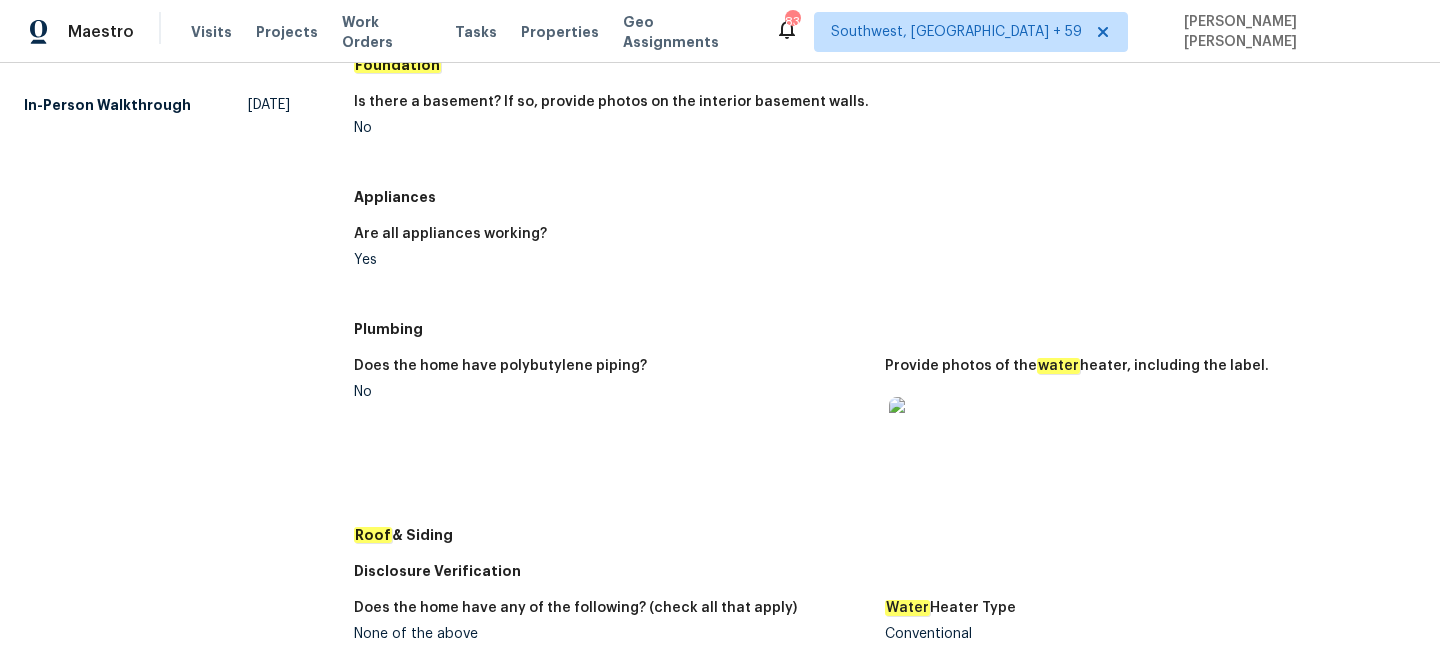 click at bounding box center (921, 429) 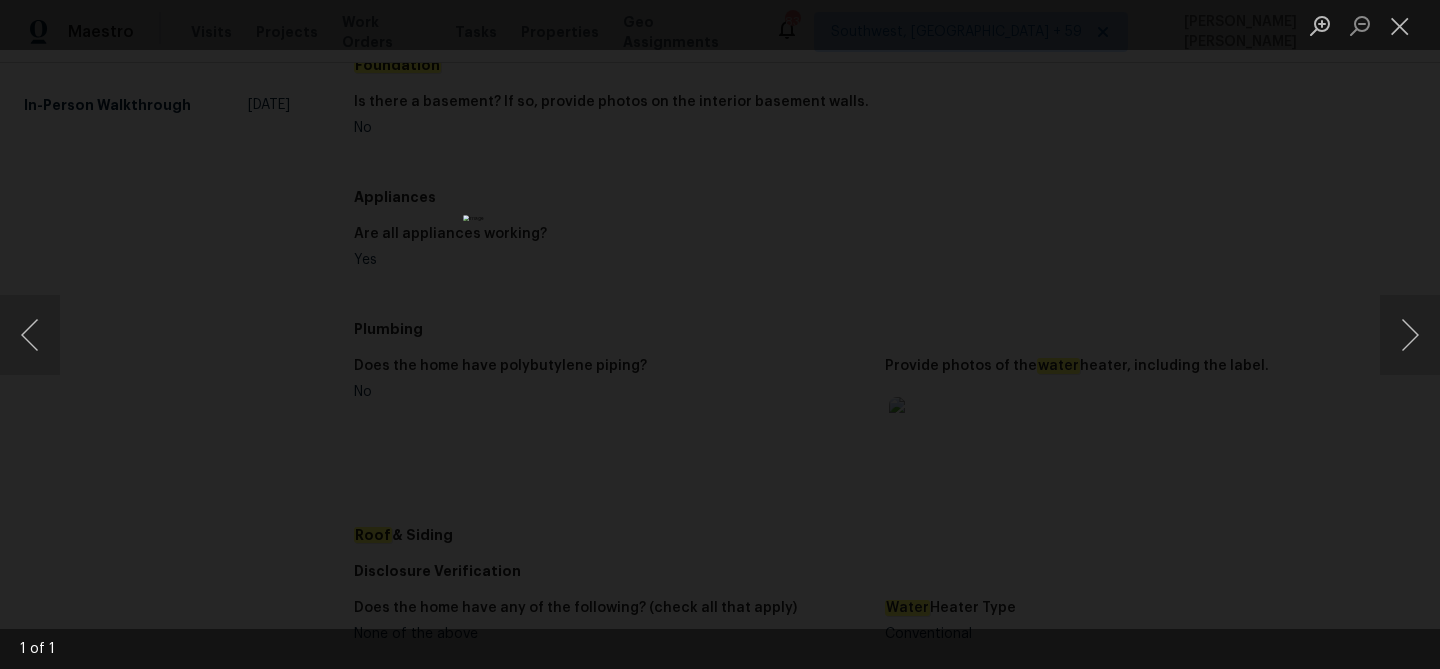 click at bounding box center (719, 334) 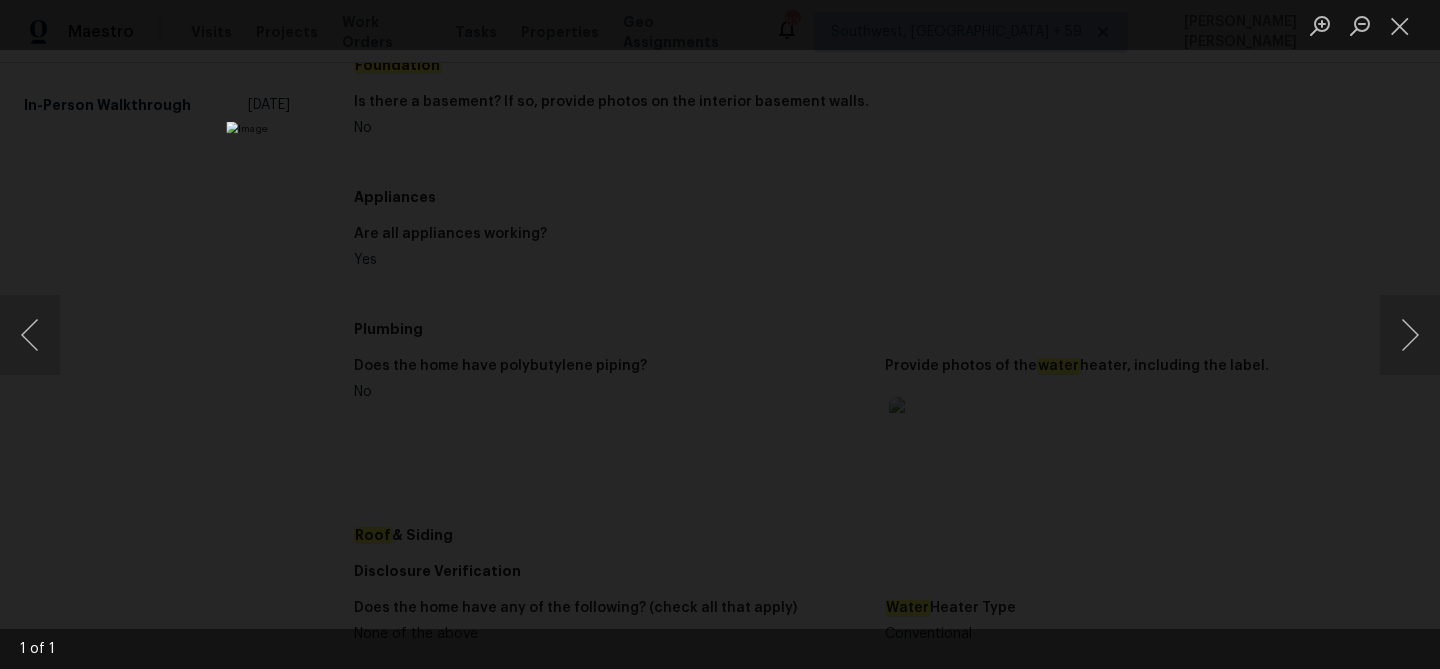 click at bounding box center (742, 361) 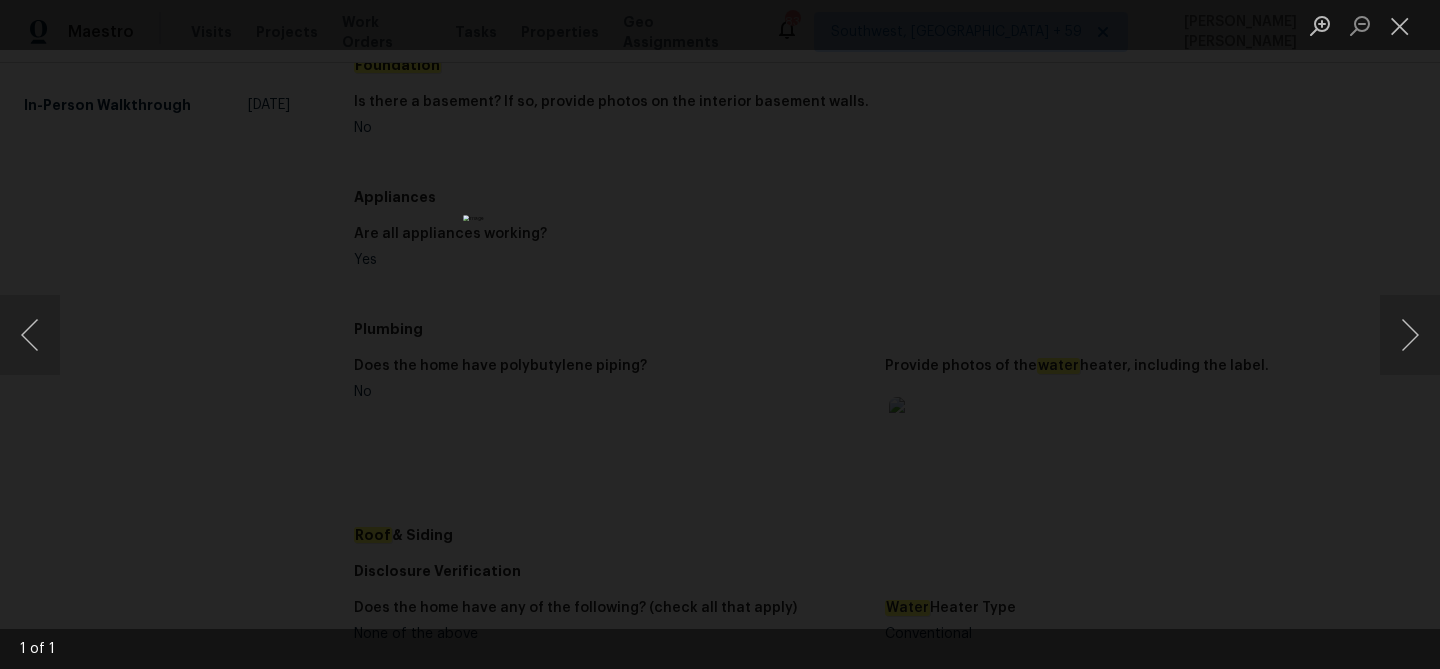 click at bounding box center (720, 25) 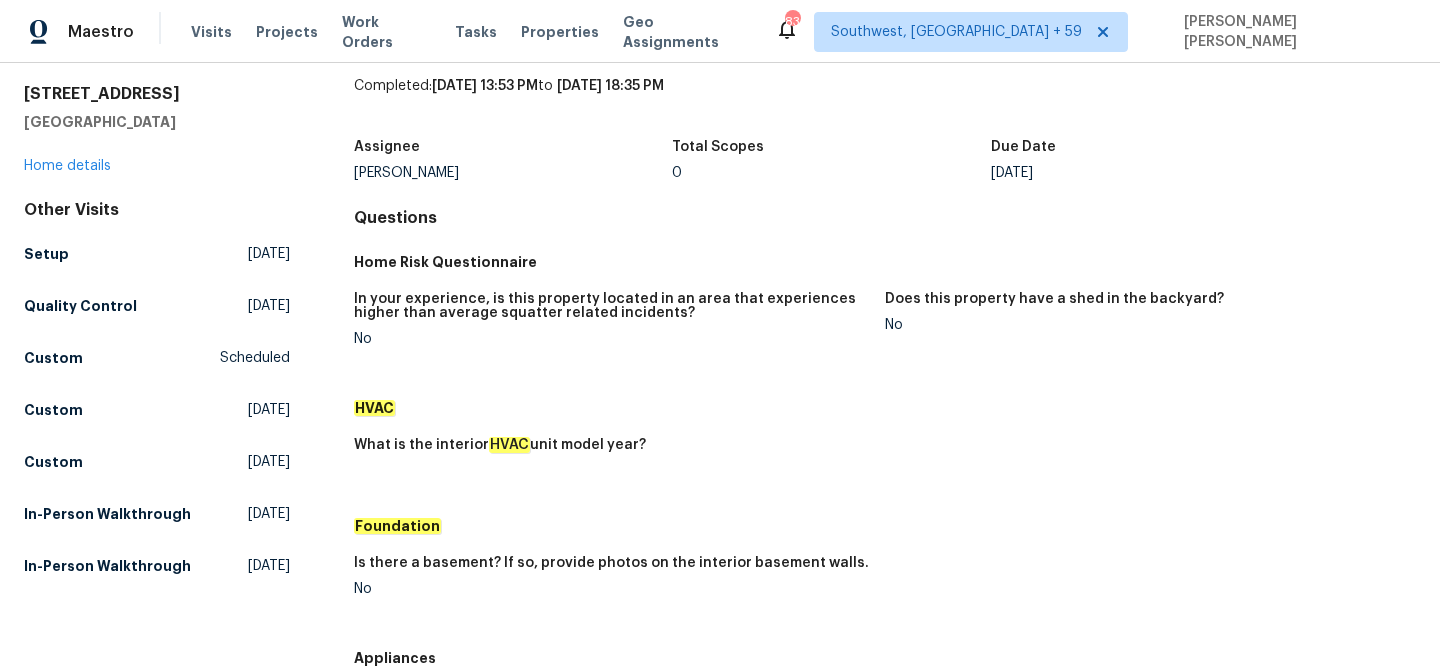 scroll, scrollTop: 0, scrollLeft: 0, axis: both 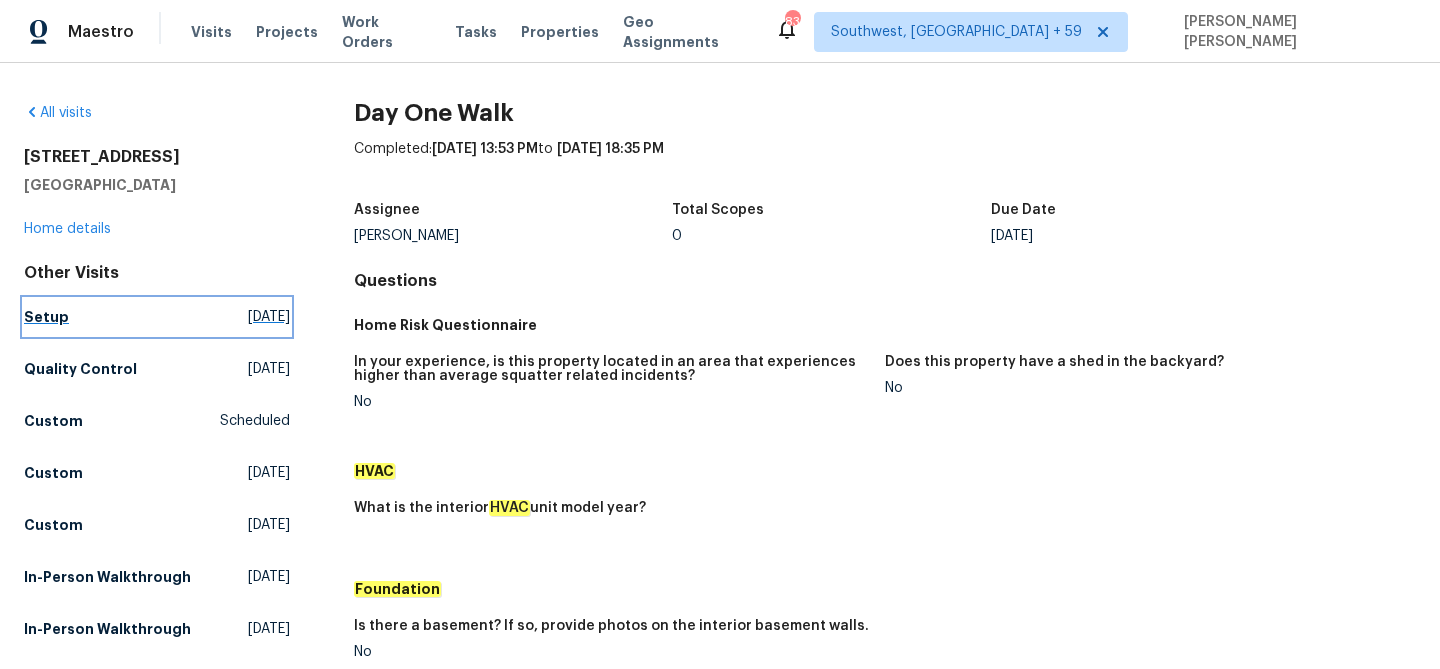 click on "Setup" at bounding box center [46, 317] 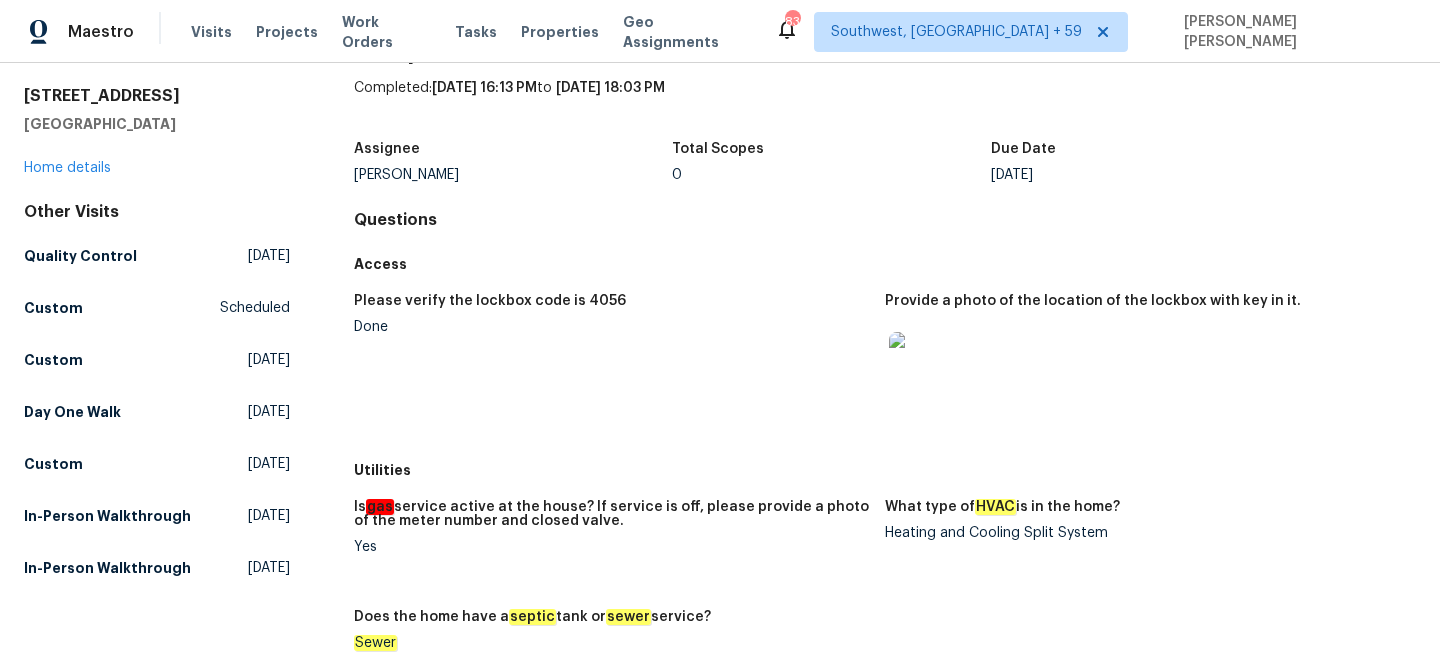scroll, scrollTop: 86, scrollLeft: 0, axis: vertical 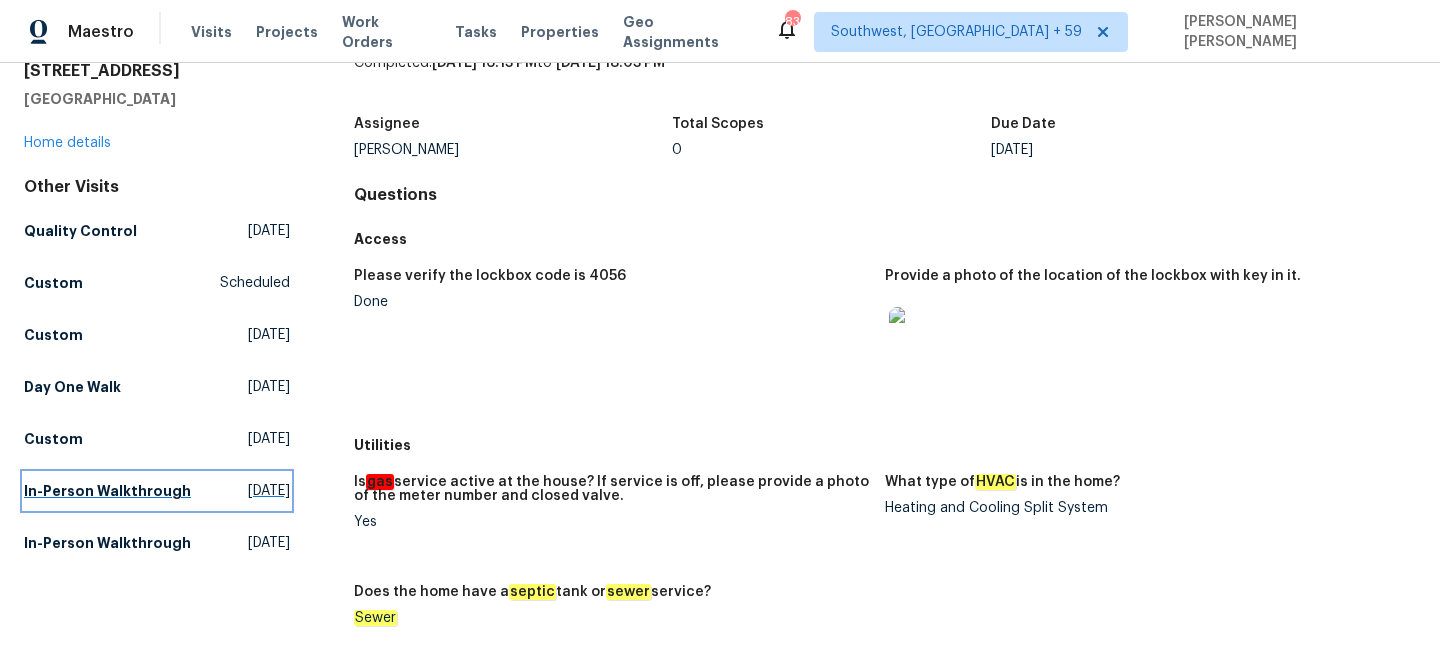 click on "In-Person Walkthrough" at bounding box center (107, 491) 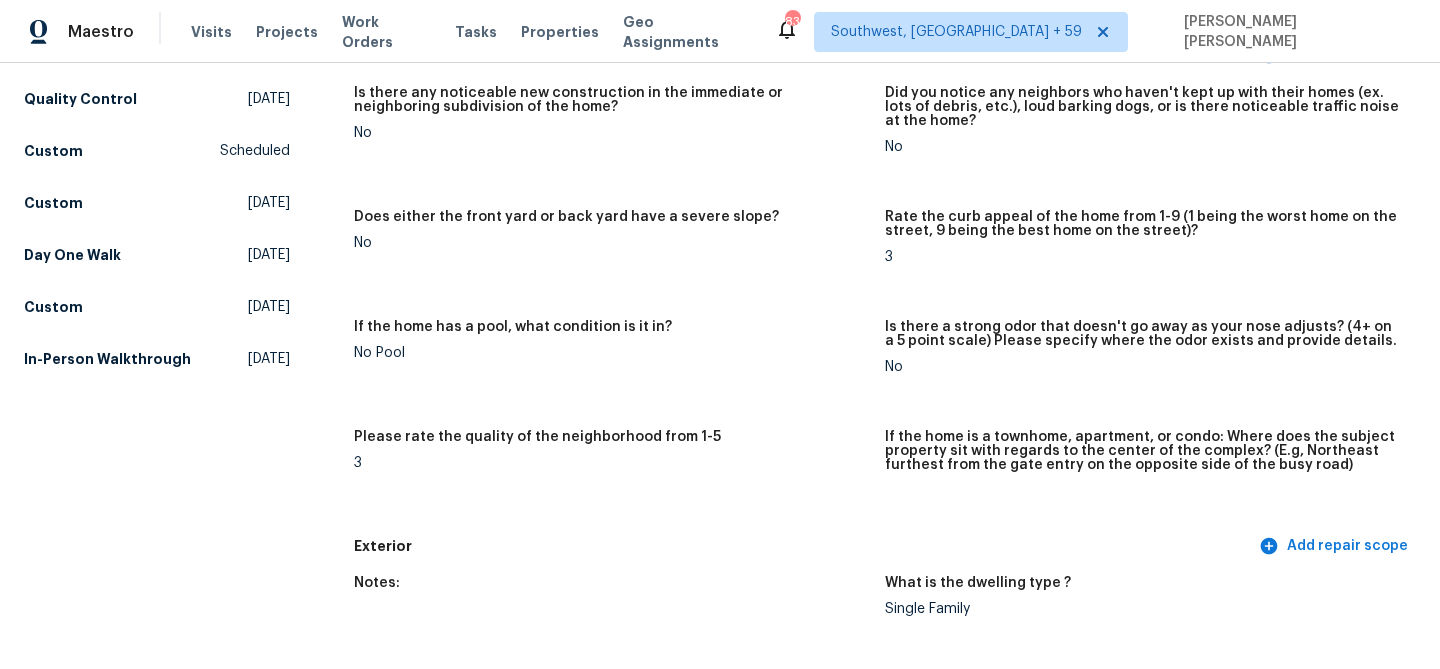 scroll, scrollTop: 283, scrollLeft: 0, axis: vertical 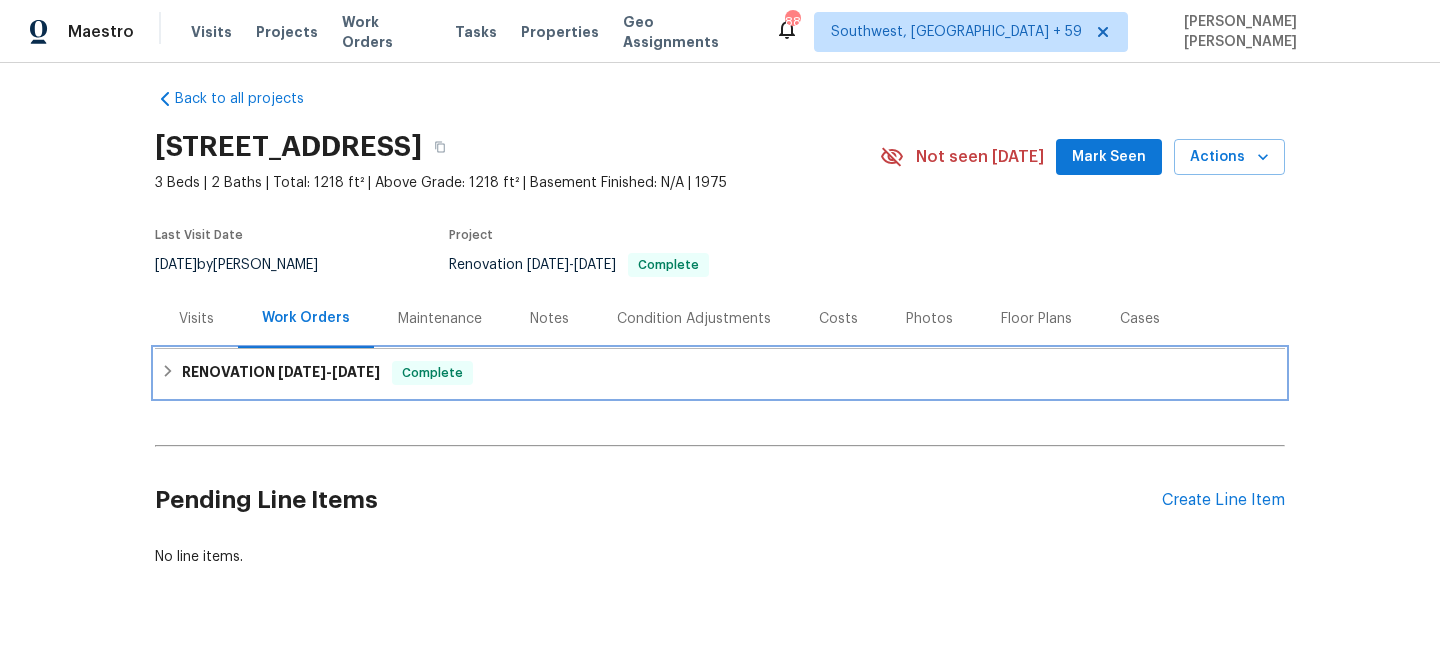 click on "Complete" at bounding box center (432, 373) 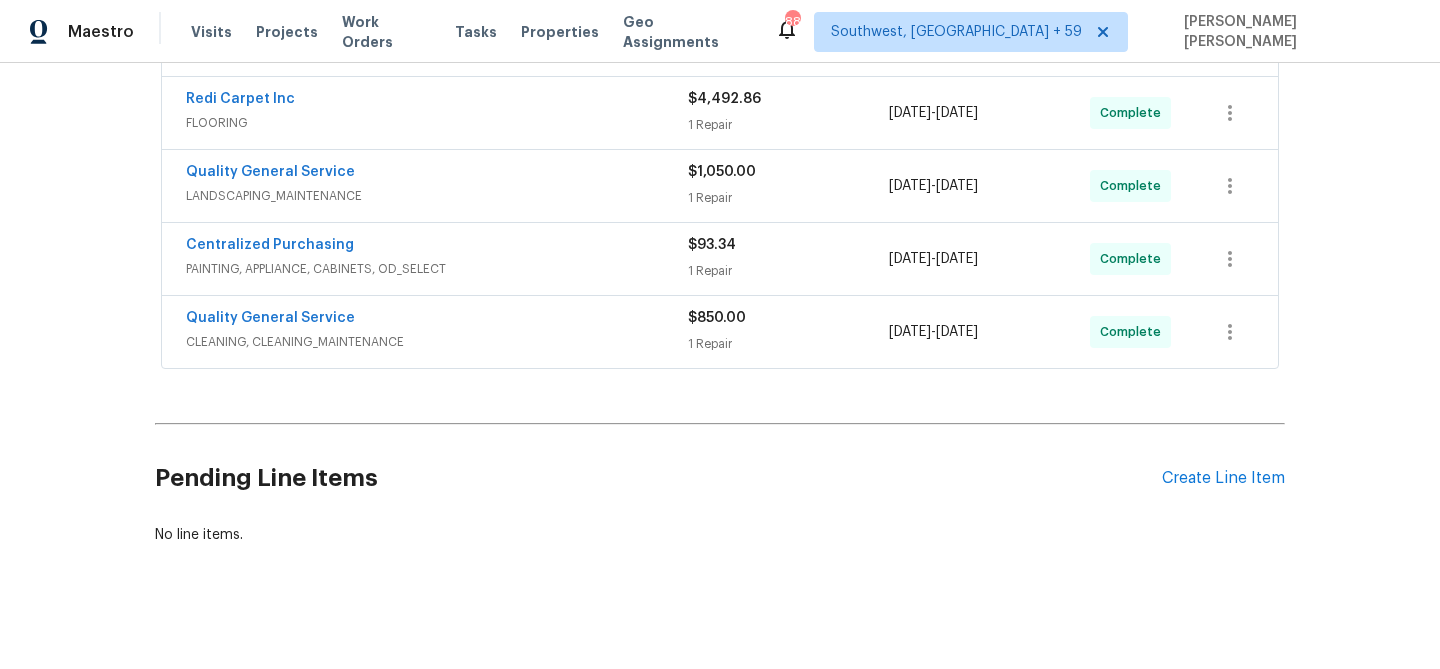 scroll, scrollTop: 542, scrollLeft: 0, axis: vertical 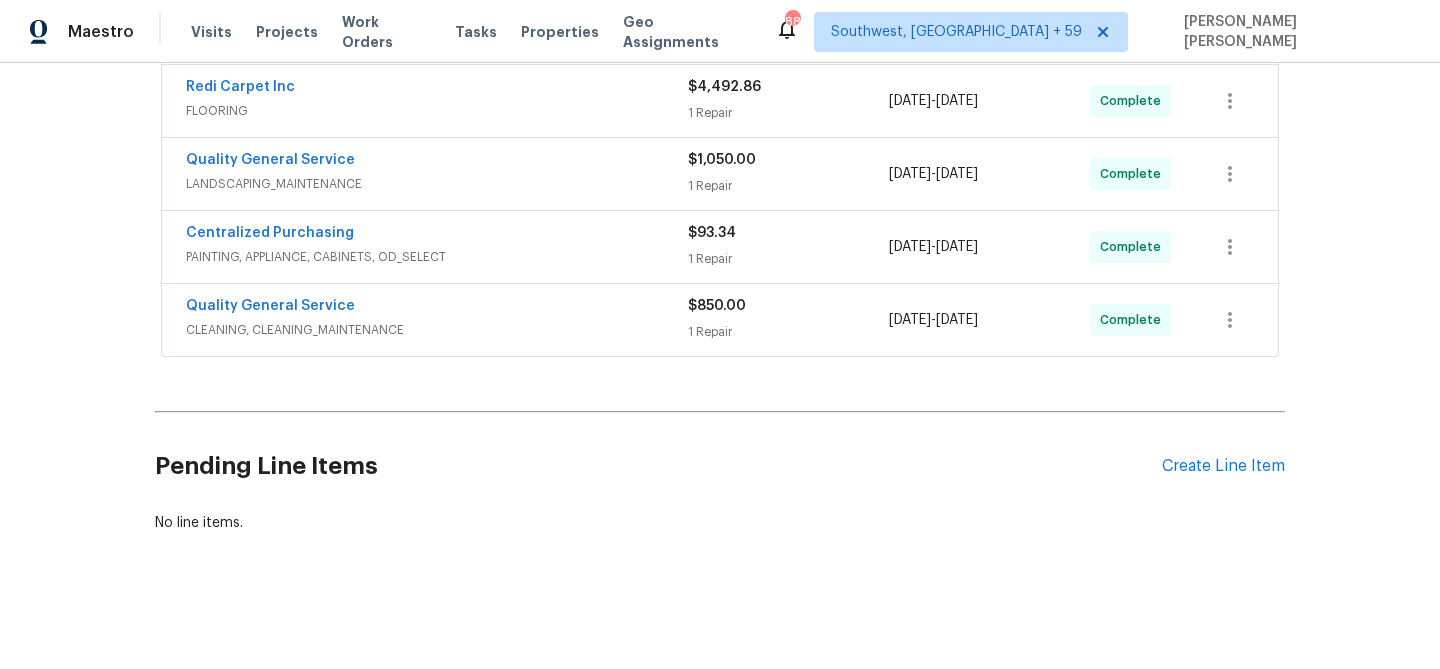 click on "CLEANING, CLEANING_MAINTENANCE" at bounding box center [437, 330] 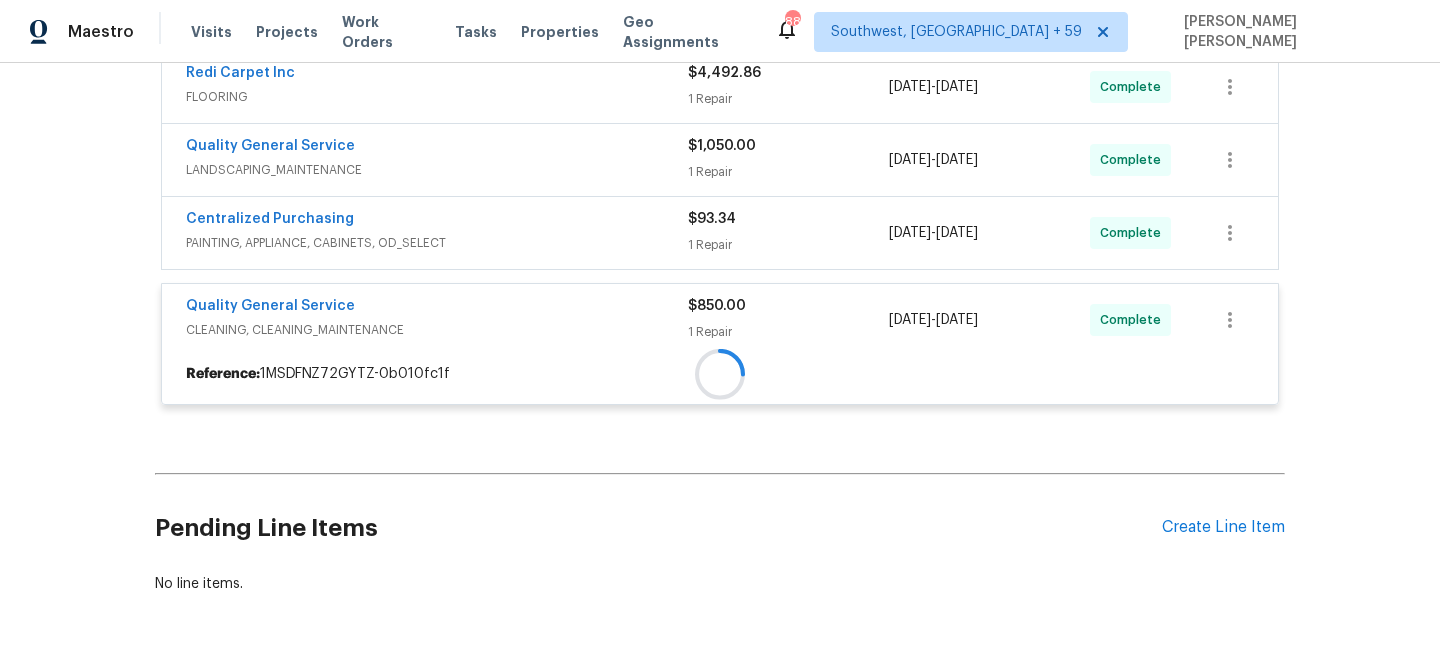 scroll, scrollTop: 470, scrollLeft: 0, axis: vertical 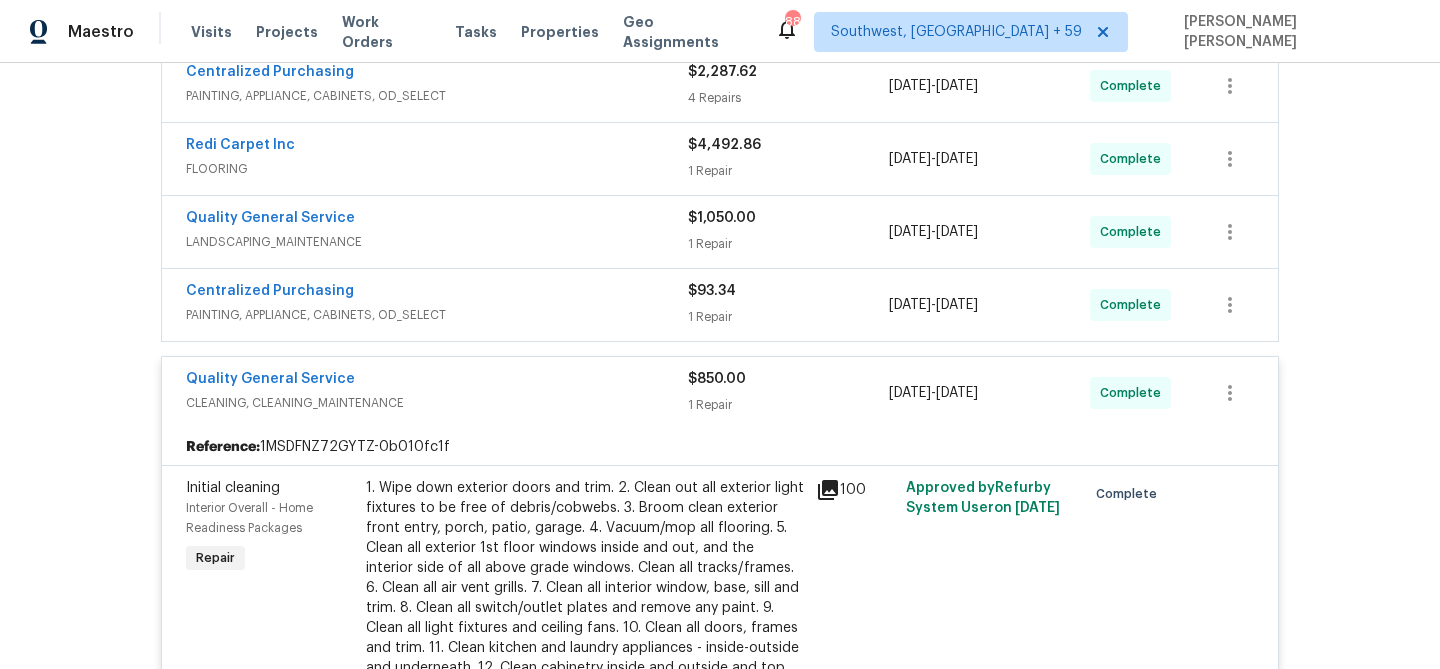 click on "PAINTING, APPLIANCE, CABINETS, OD_SELECT" at bounding box center [437, 315] 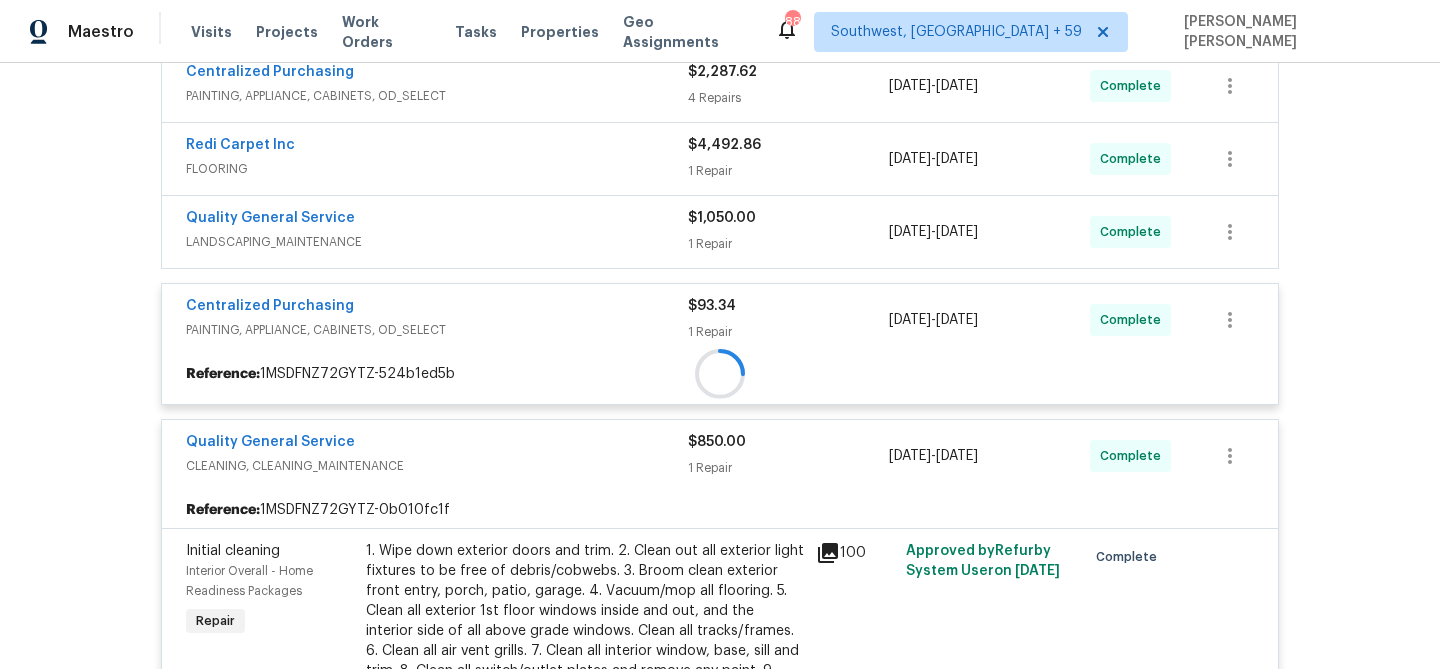 scroll, scrollTop: 417, scrollLeft: 0, axis: vertical 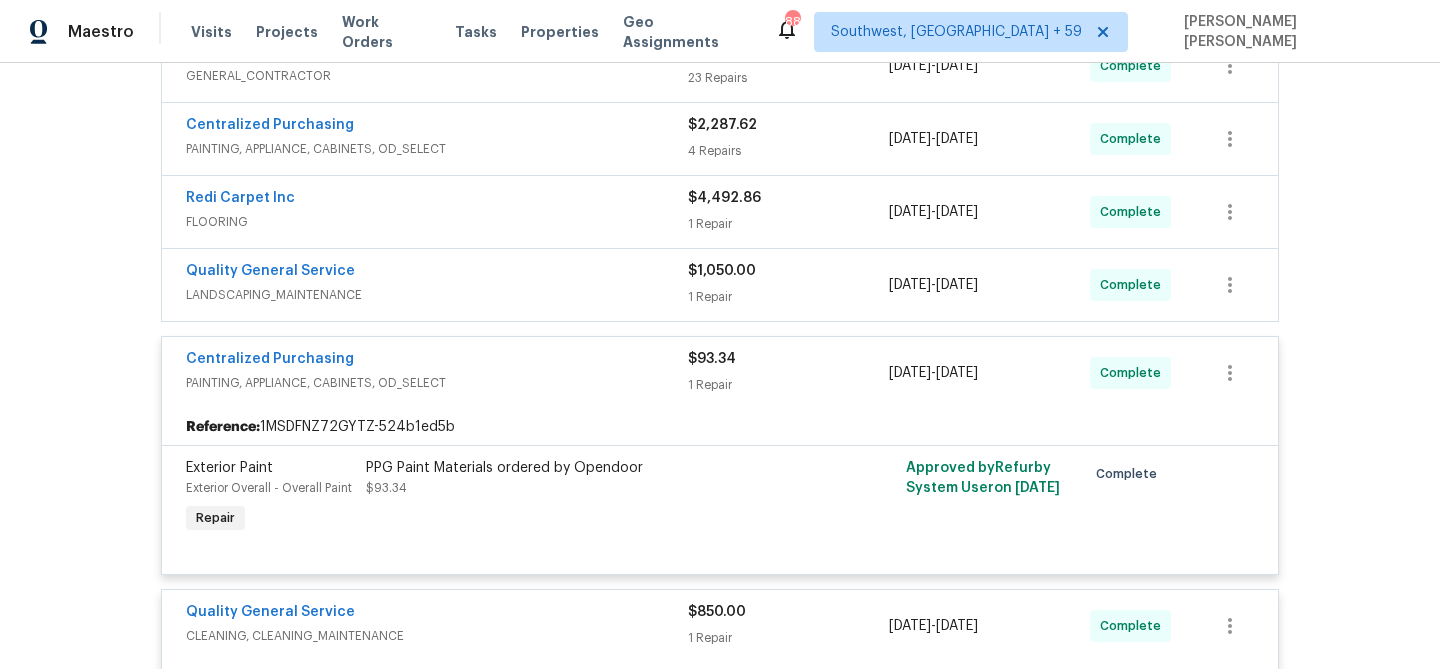 click on "Quality General Service" at bounding box center [437, 273] 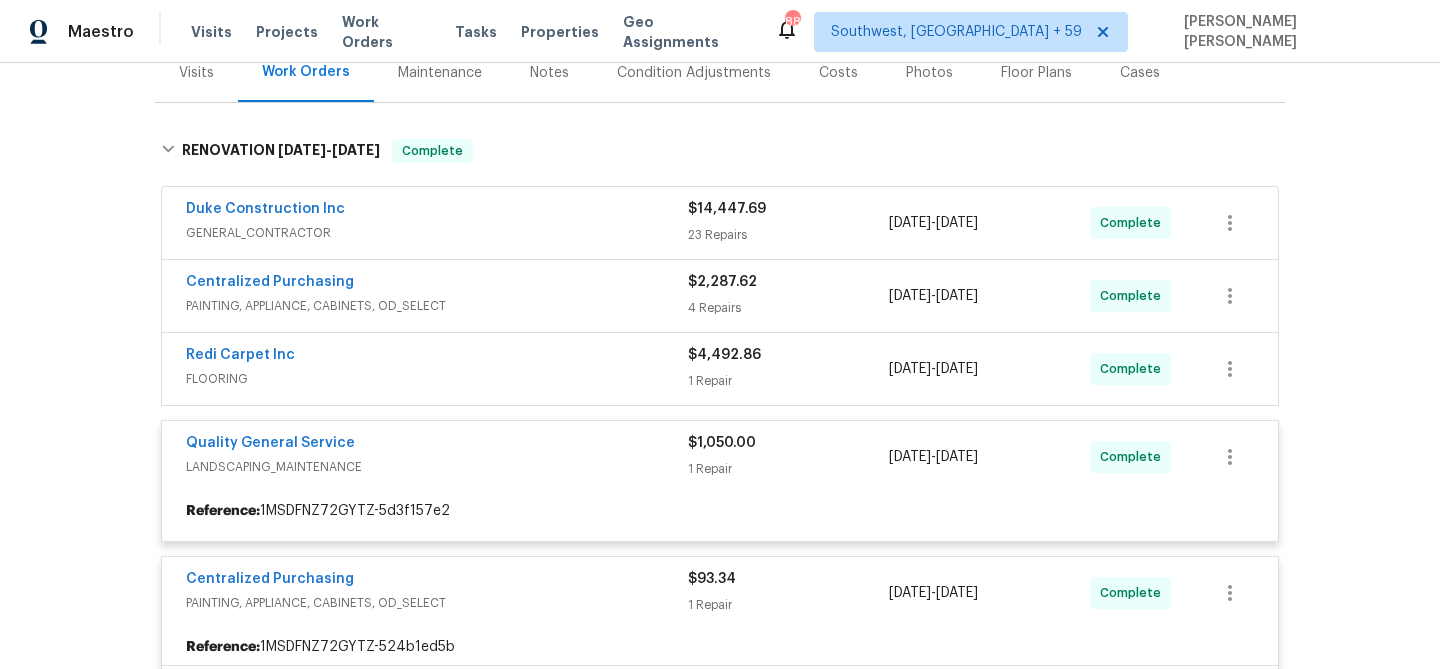 scroll, scrollTop: 255, scrollLeft: 0, axis: vertical 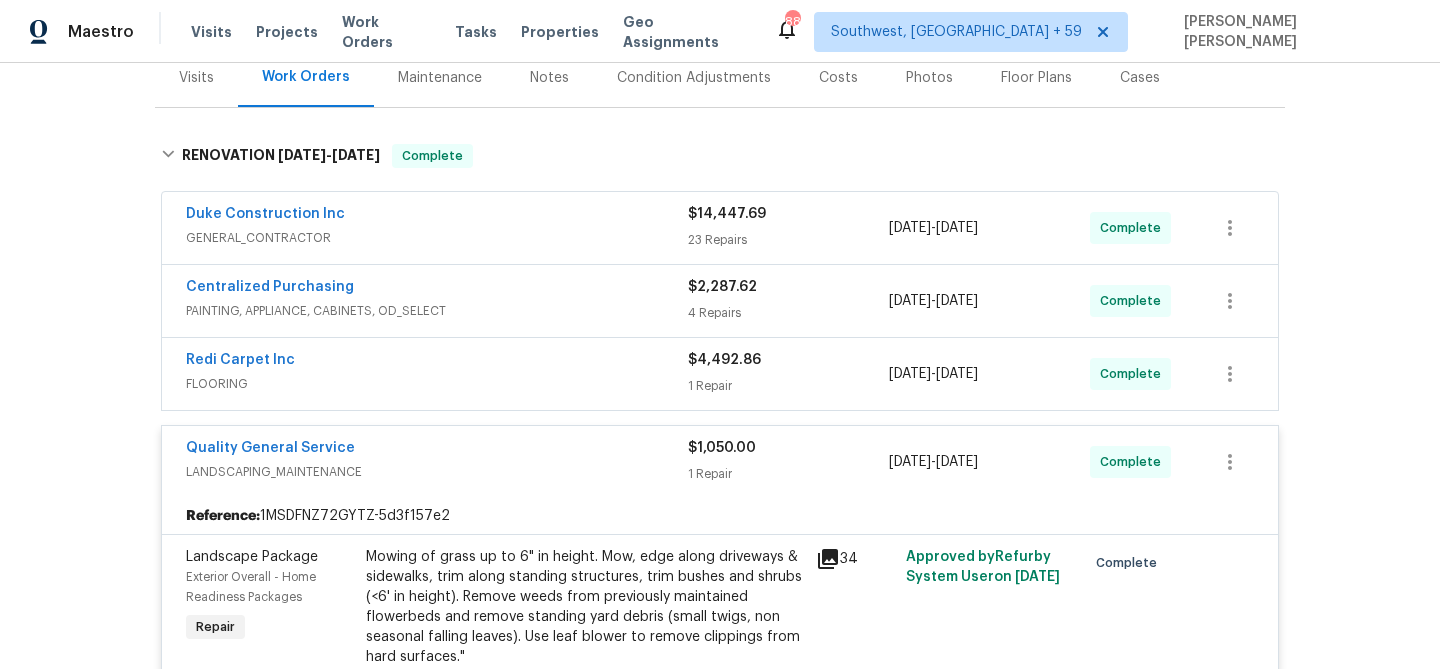click on "Redi Carpet Inc" at bounding box center (437, 362) 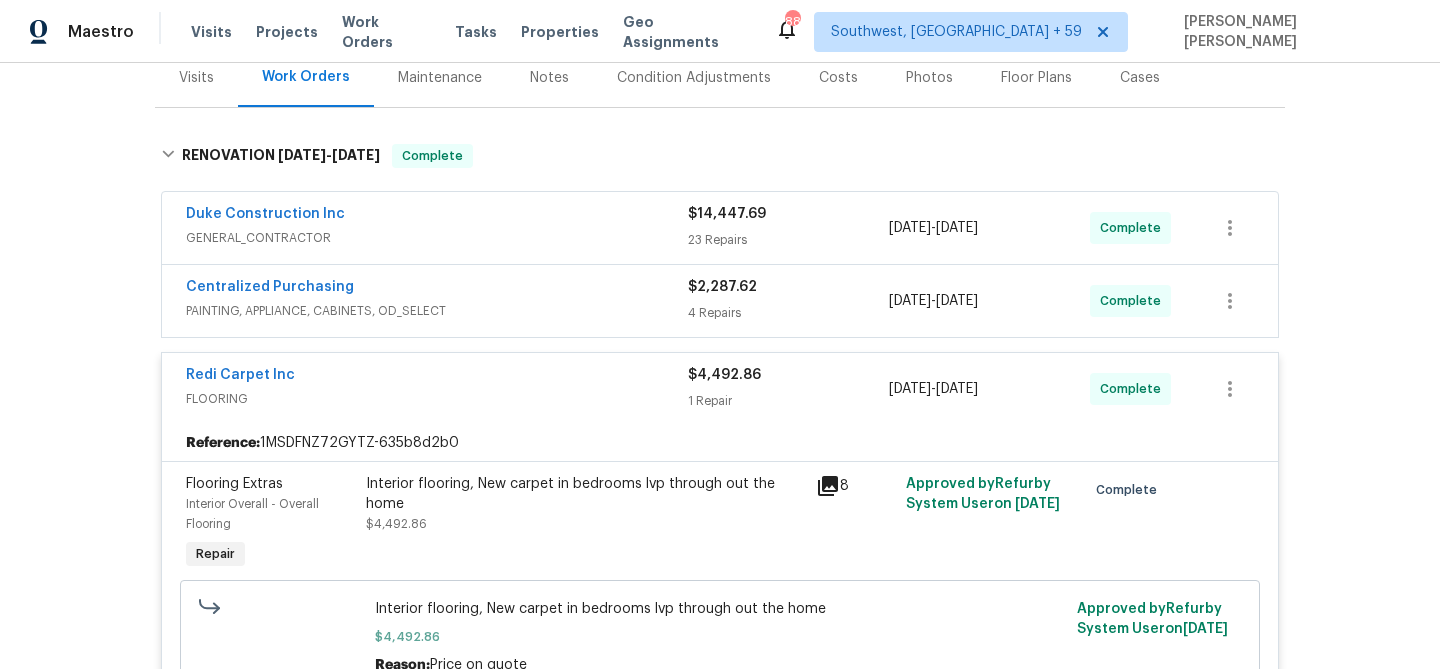 click on "PAINTING, APPLIANCE, CABINETS, OD_SELECT" at bounding box center [437, 311] 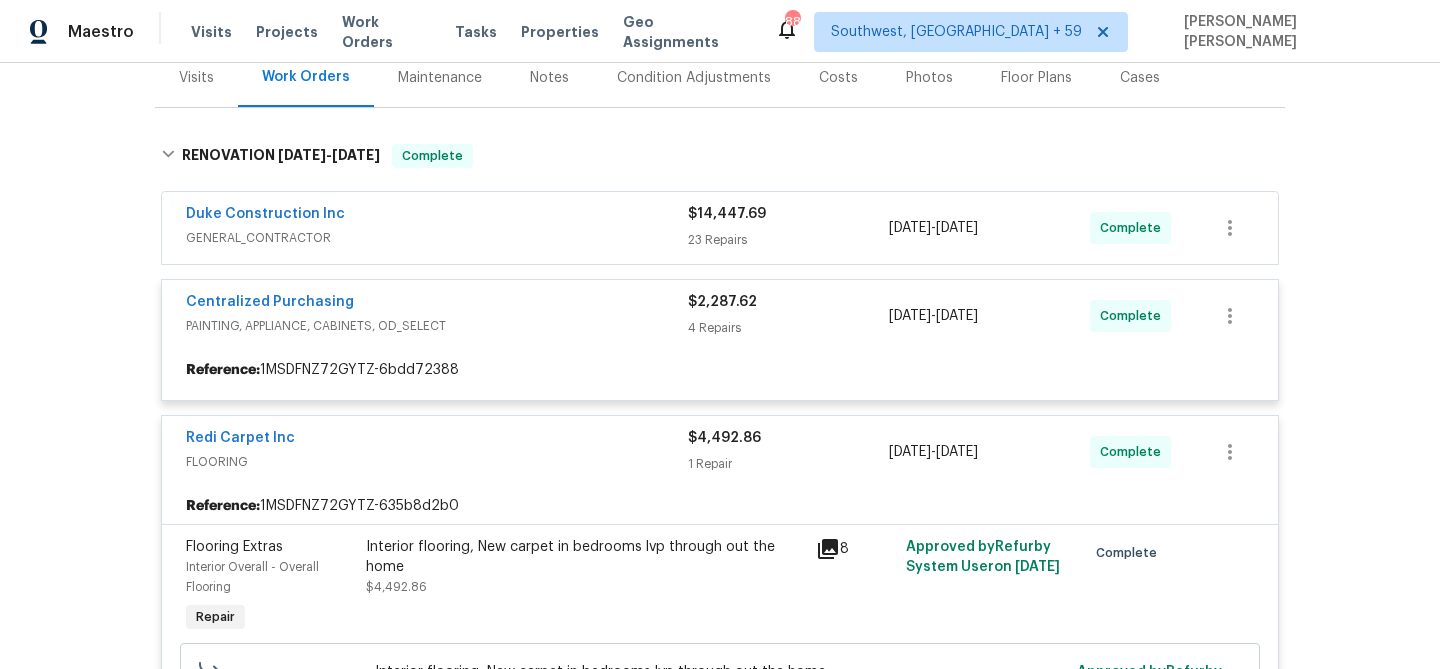 scroll, scrollTop: 217, scrollLeft: 0, axis: vertical 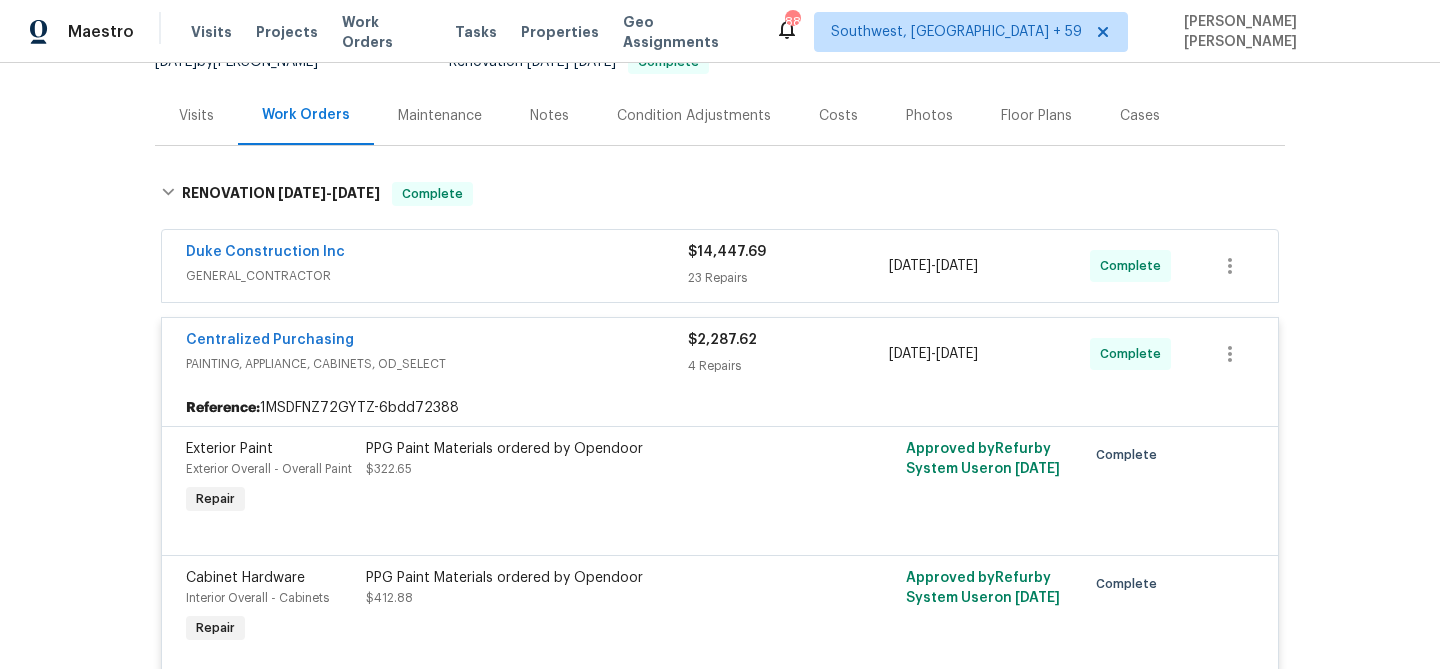 click on "Duke Construction Inc" at bounding box center (437, 254) 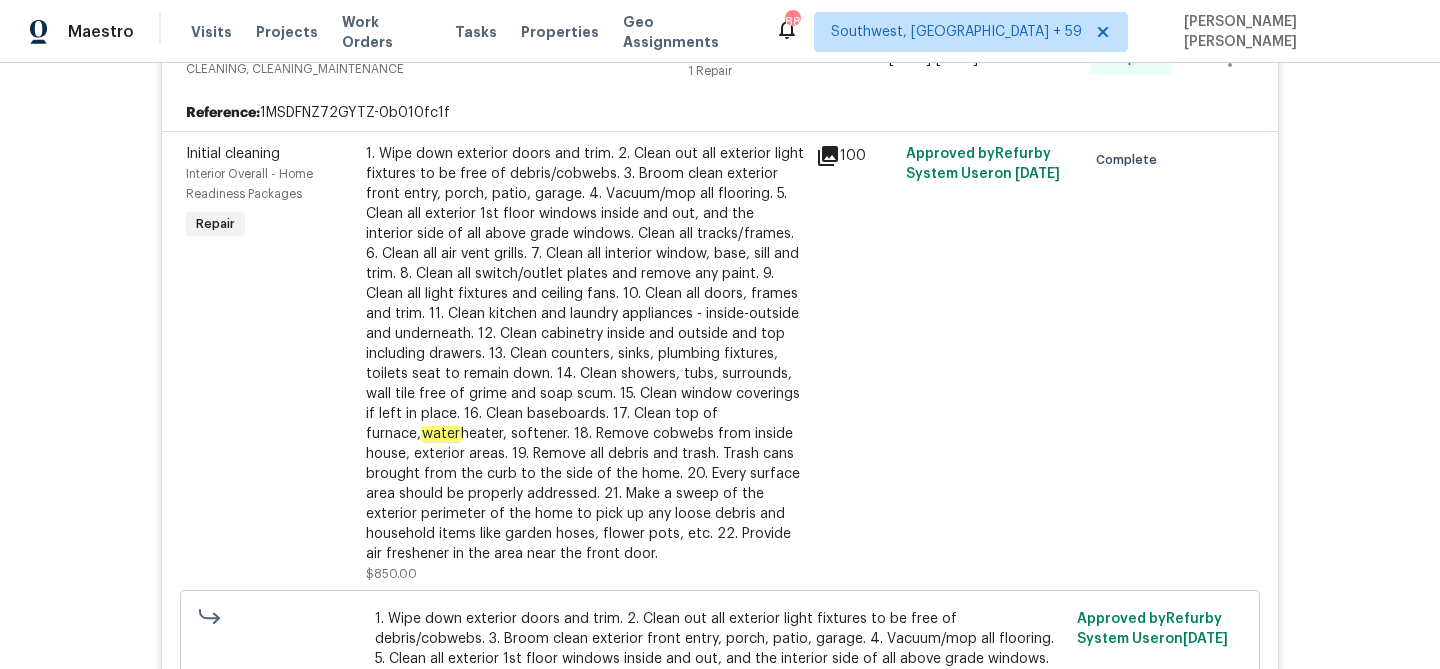 scroll, scrollTop: 7232, scrollLeft: 0, axis: vertical 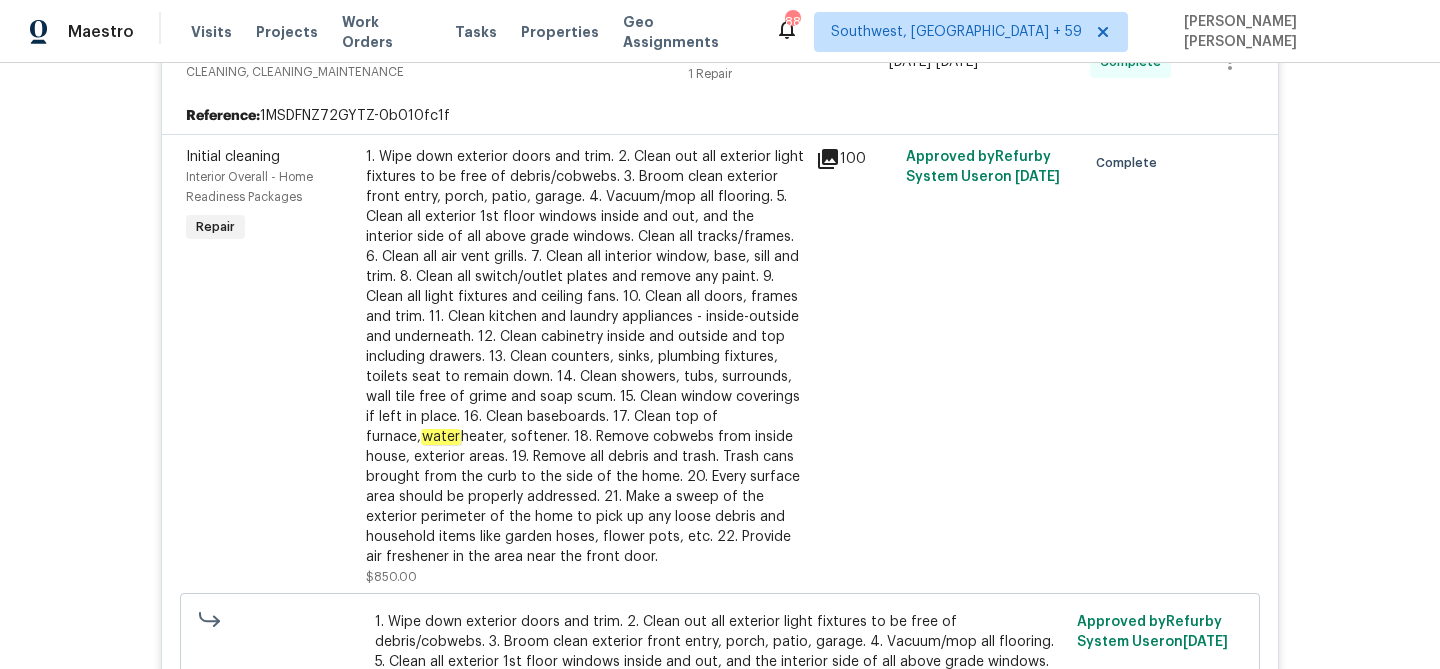 click 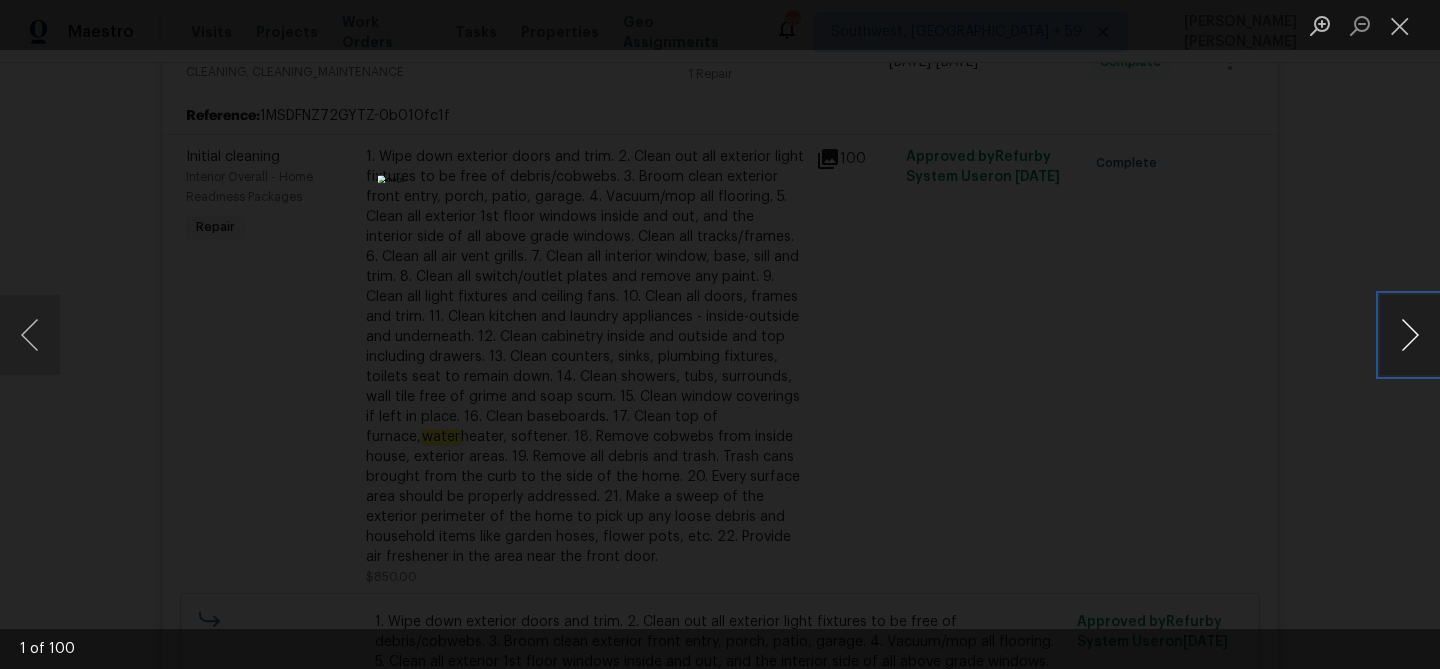 click at bounding box center (1410, 335) 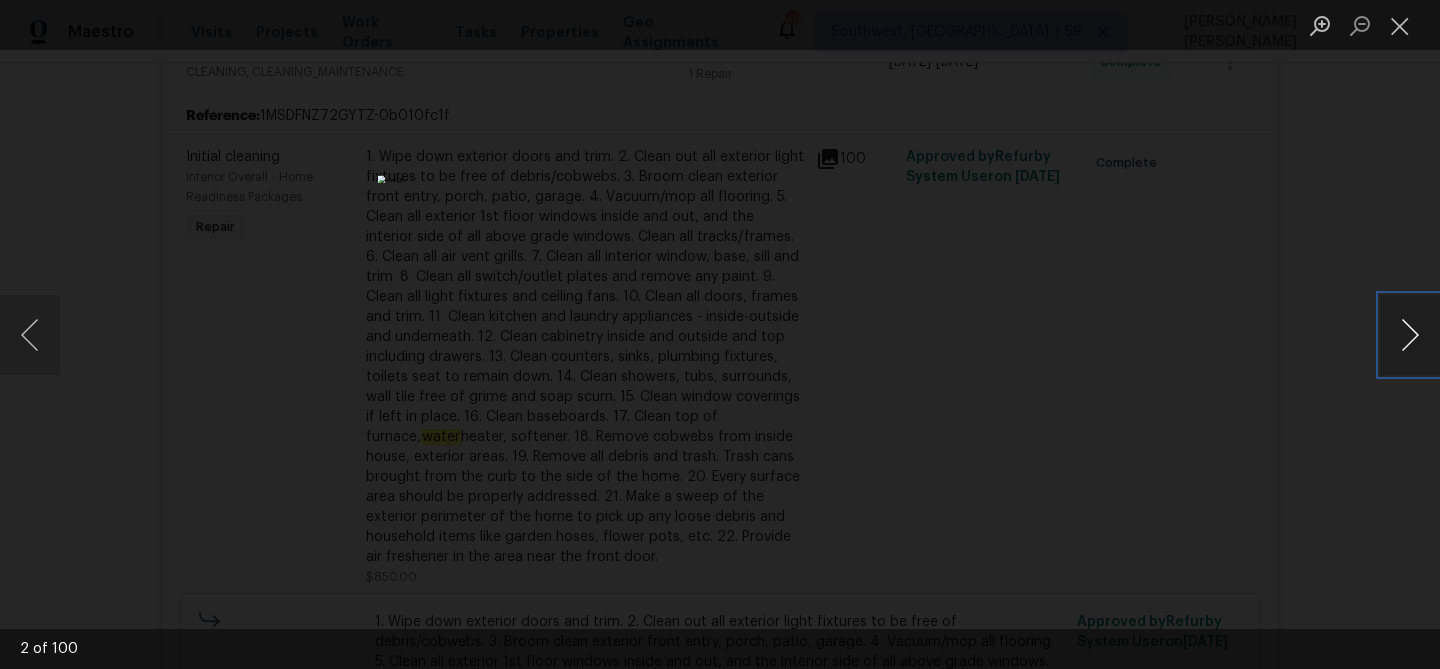 type 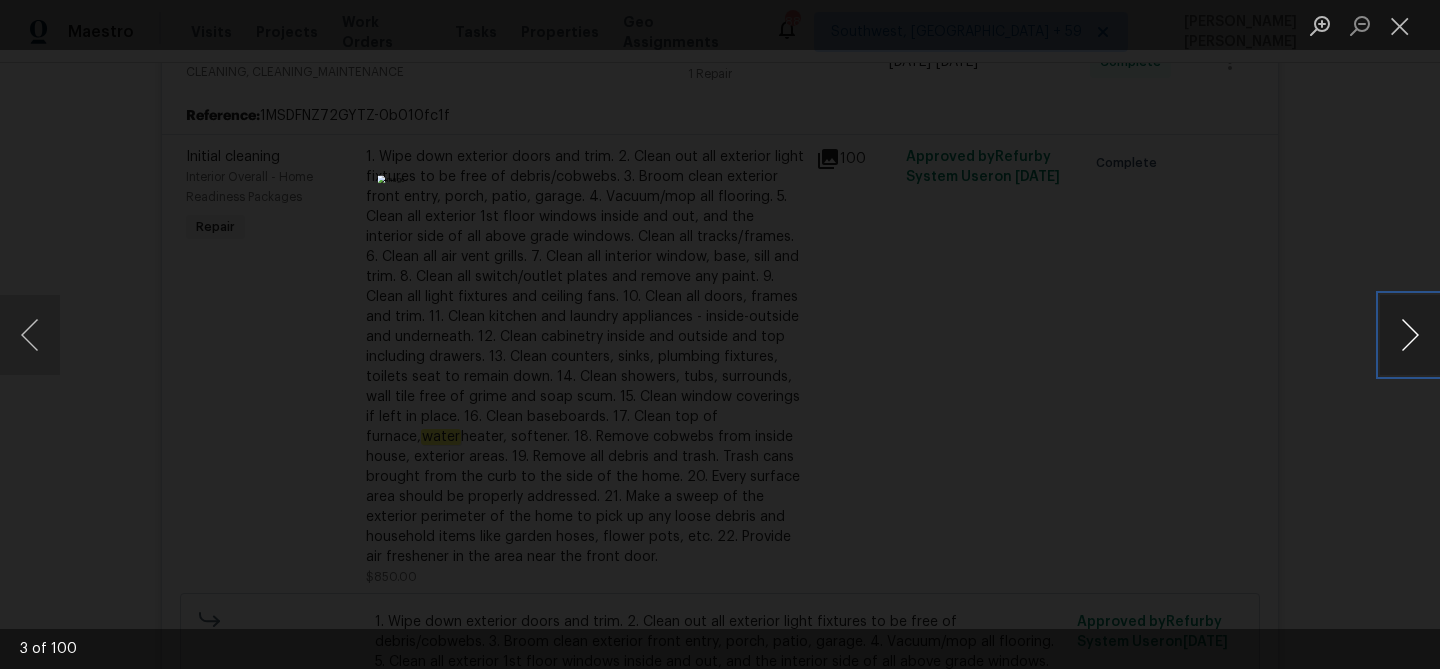 click at bounding box center [1410, 335] 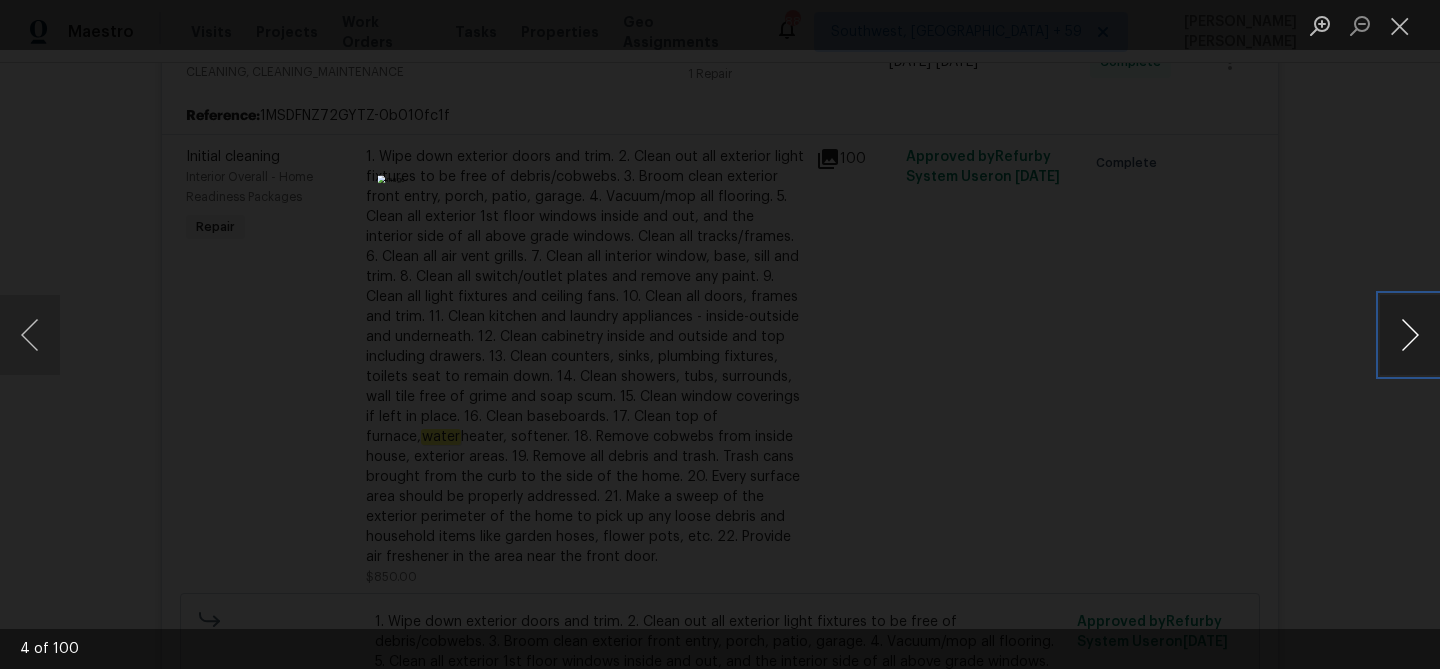 click at bounding box center (1410, 335) 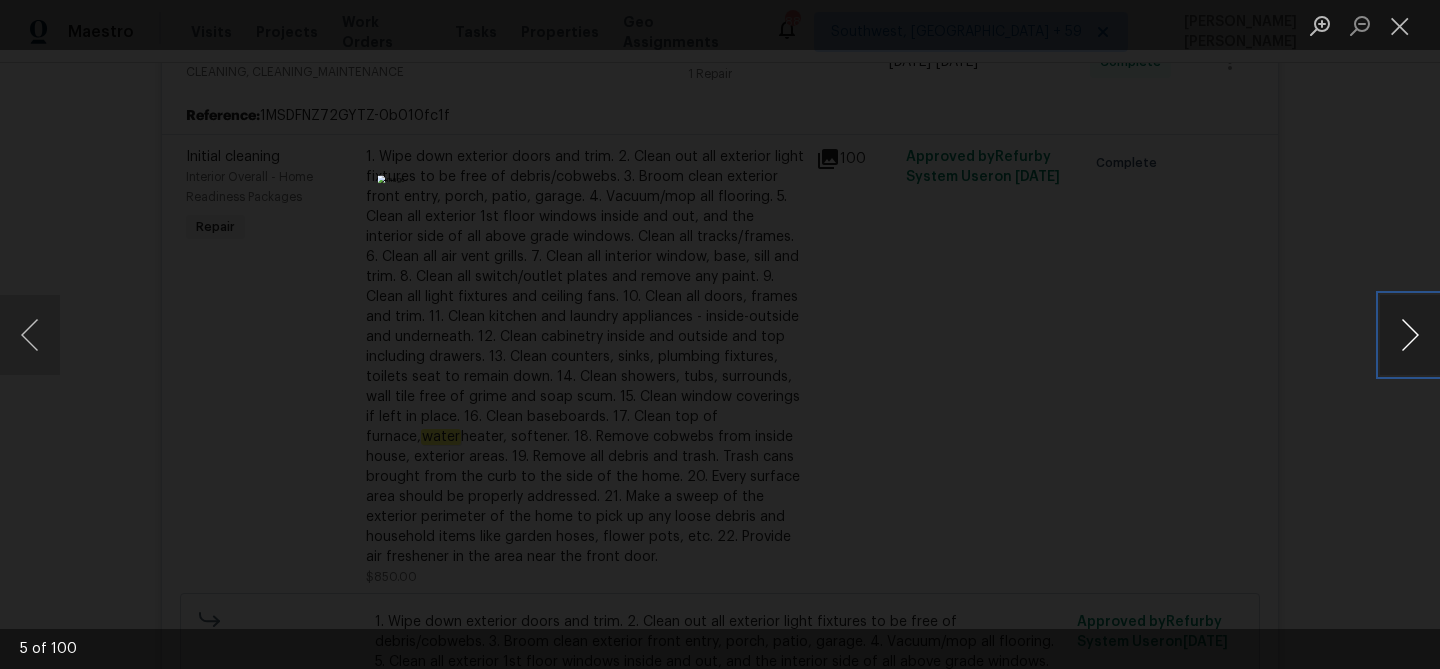 click at bounding box center [1410, 335] 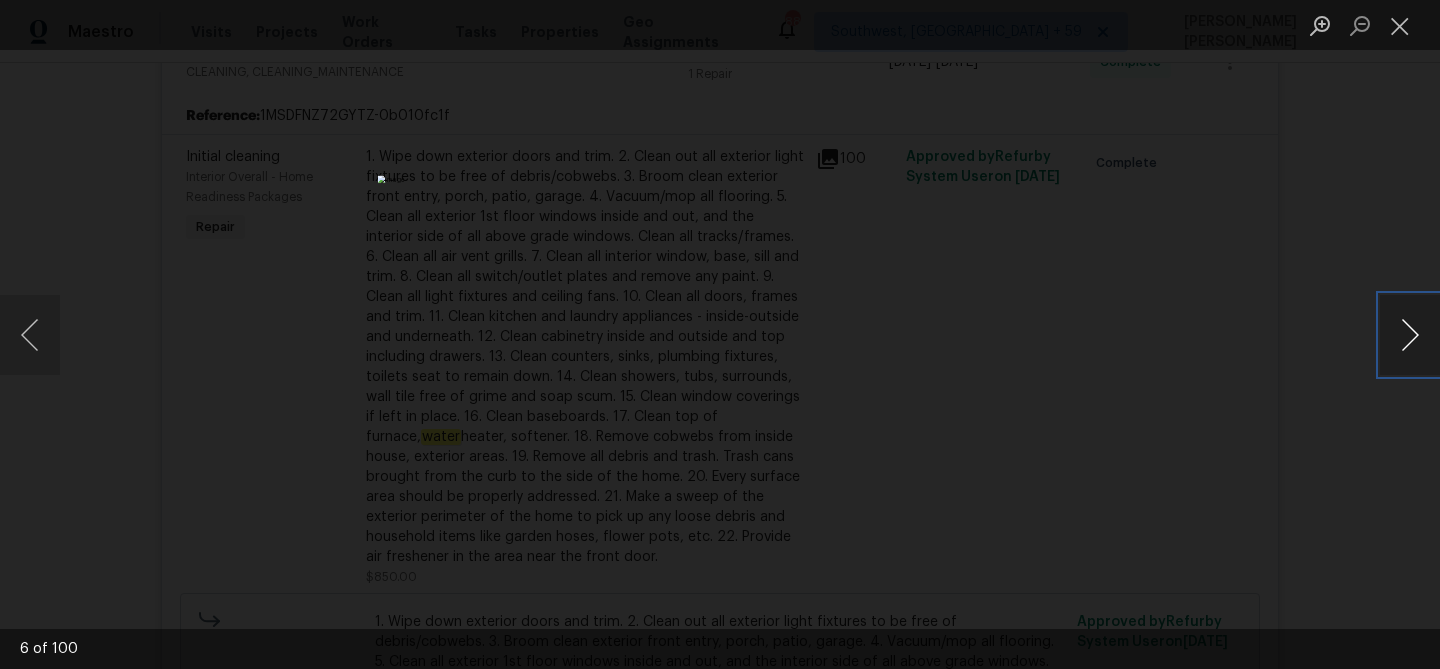click at bounding box center (1410, 335) 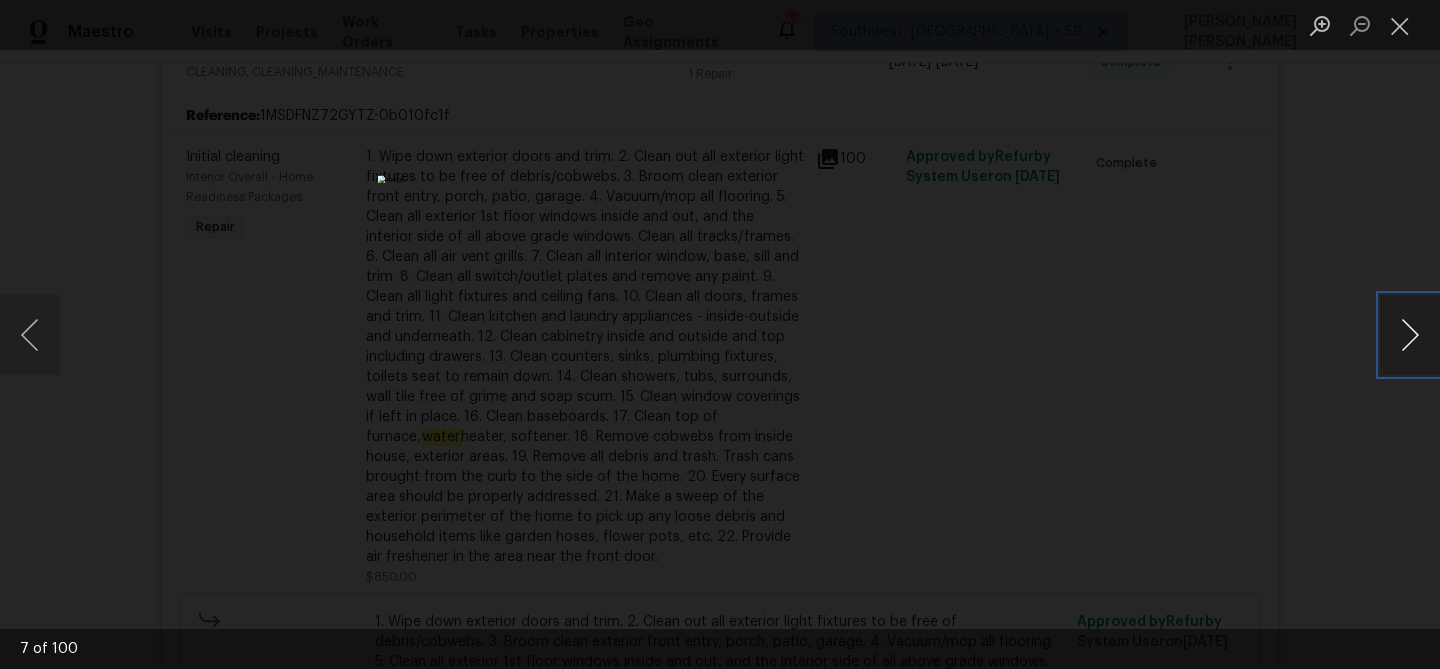 click at bounding box center (1410, 335) 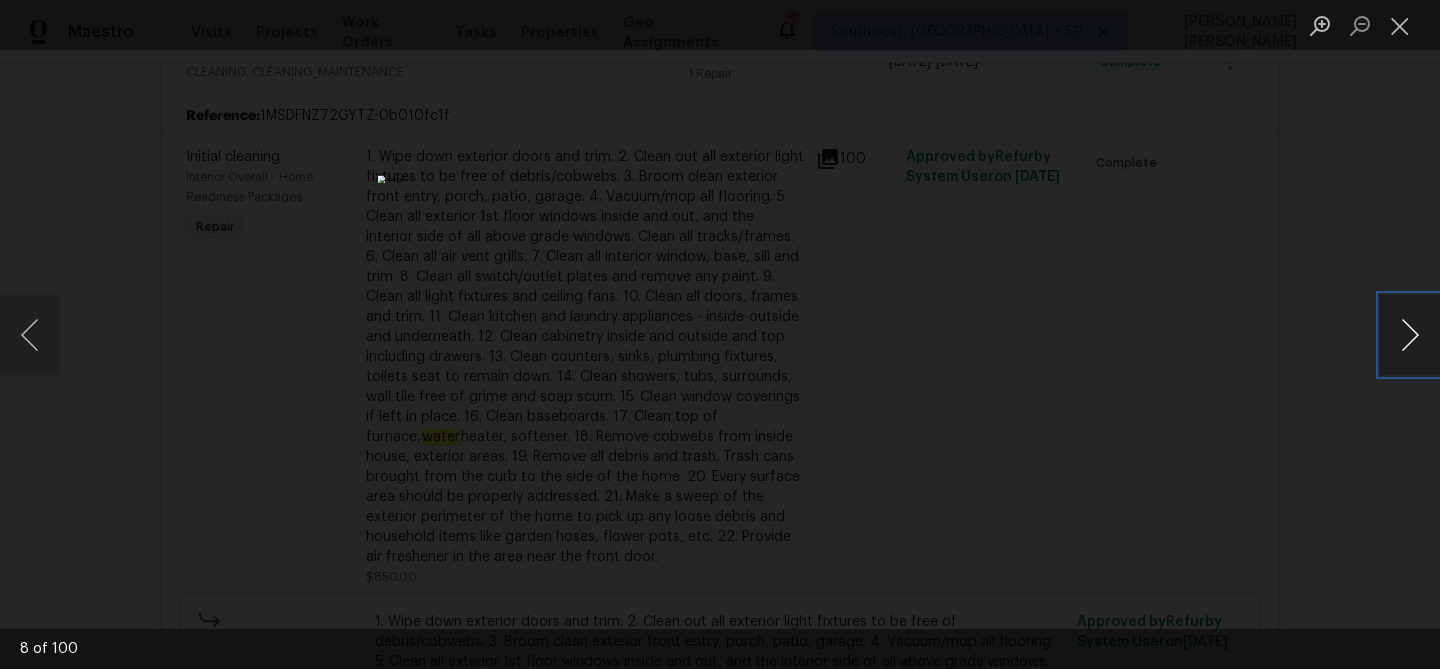 click at bounding box center (1410, 335) 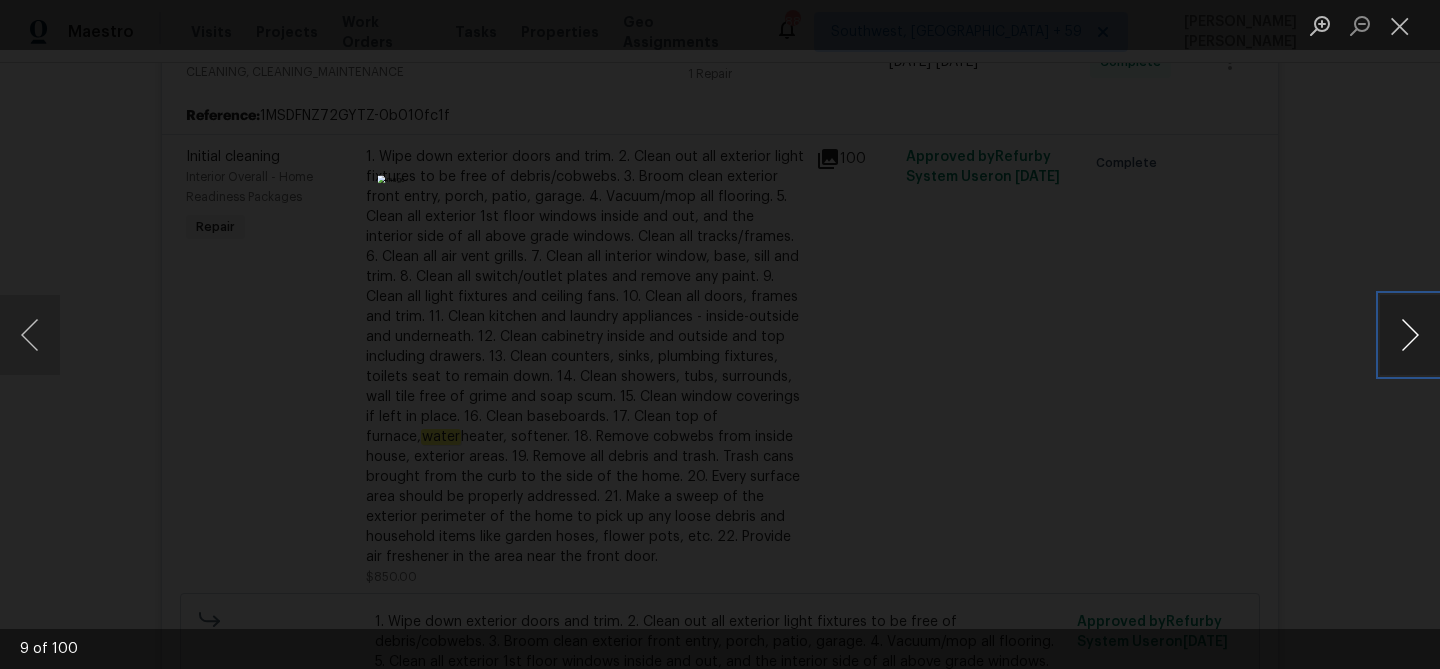 click at bounding box center [1410, 335] 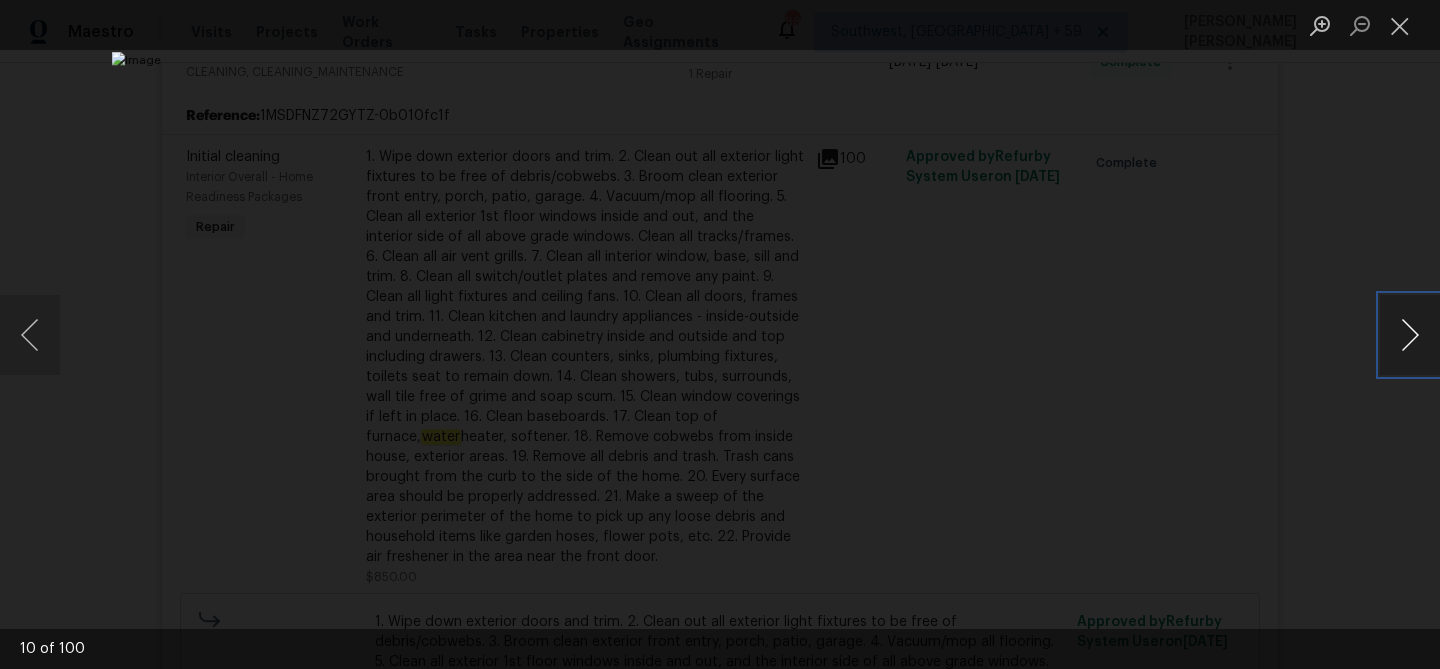 click at bounding box center [1410, 335] 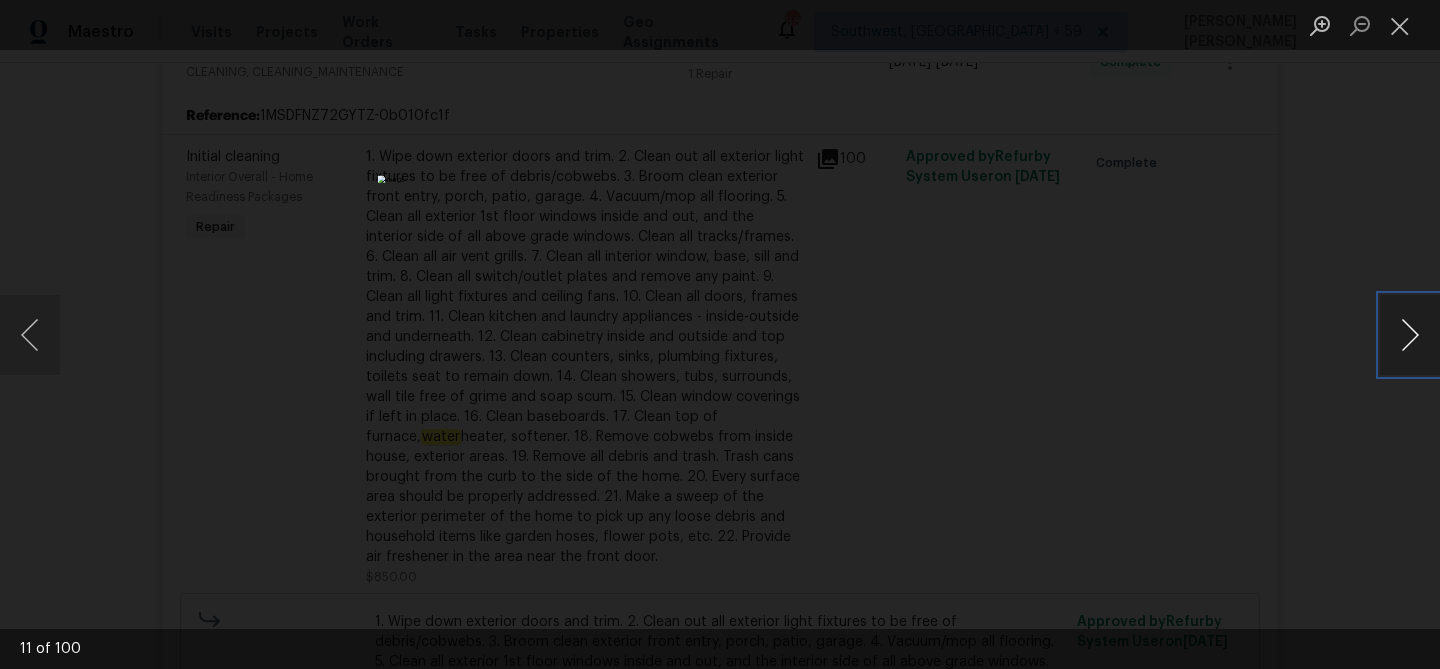 click at bounding box center (1410, 335) 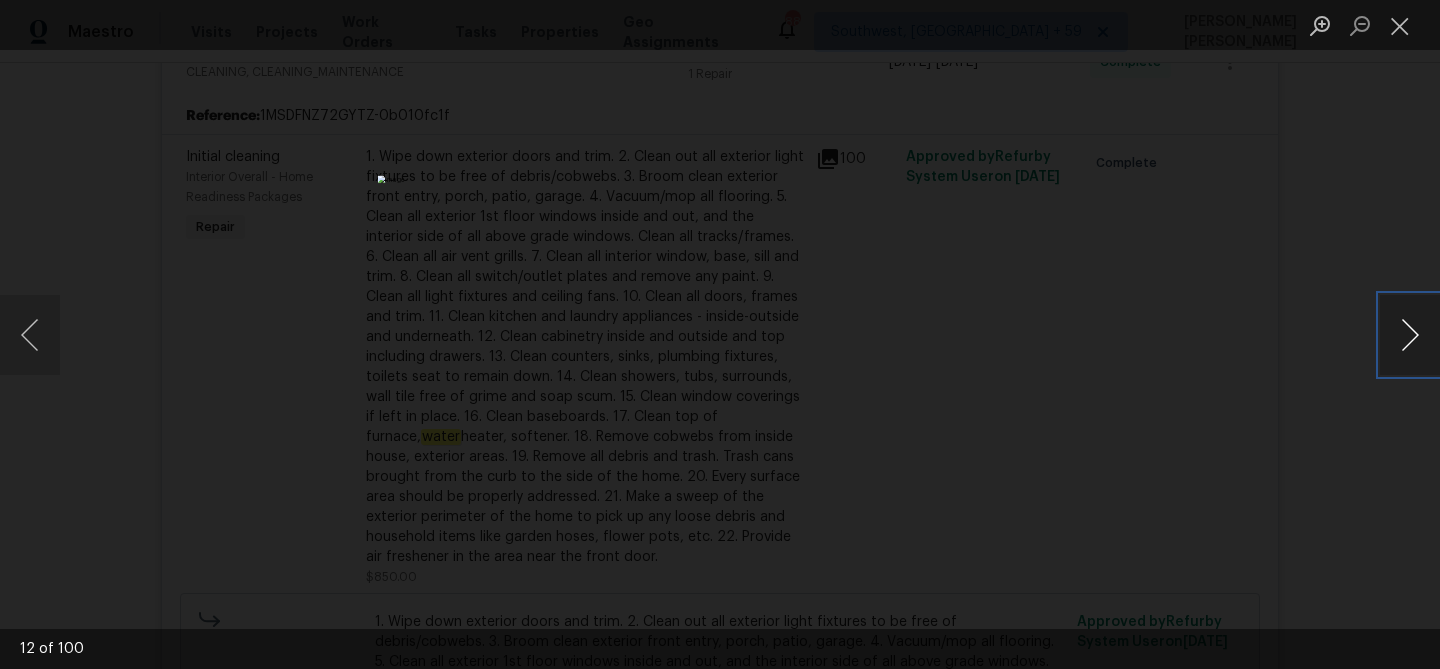 click at bounding box center [1410, 335] 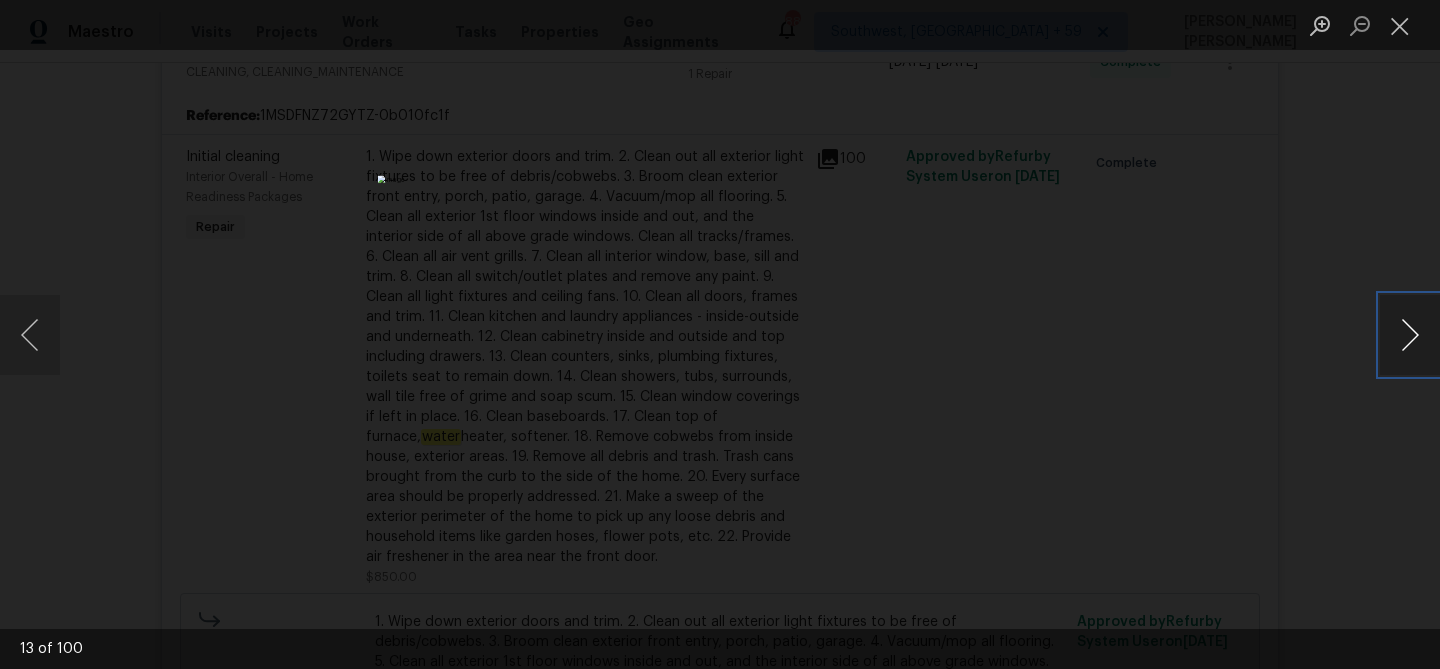 click at bounding box center (1410, 335) 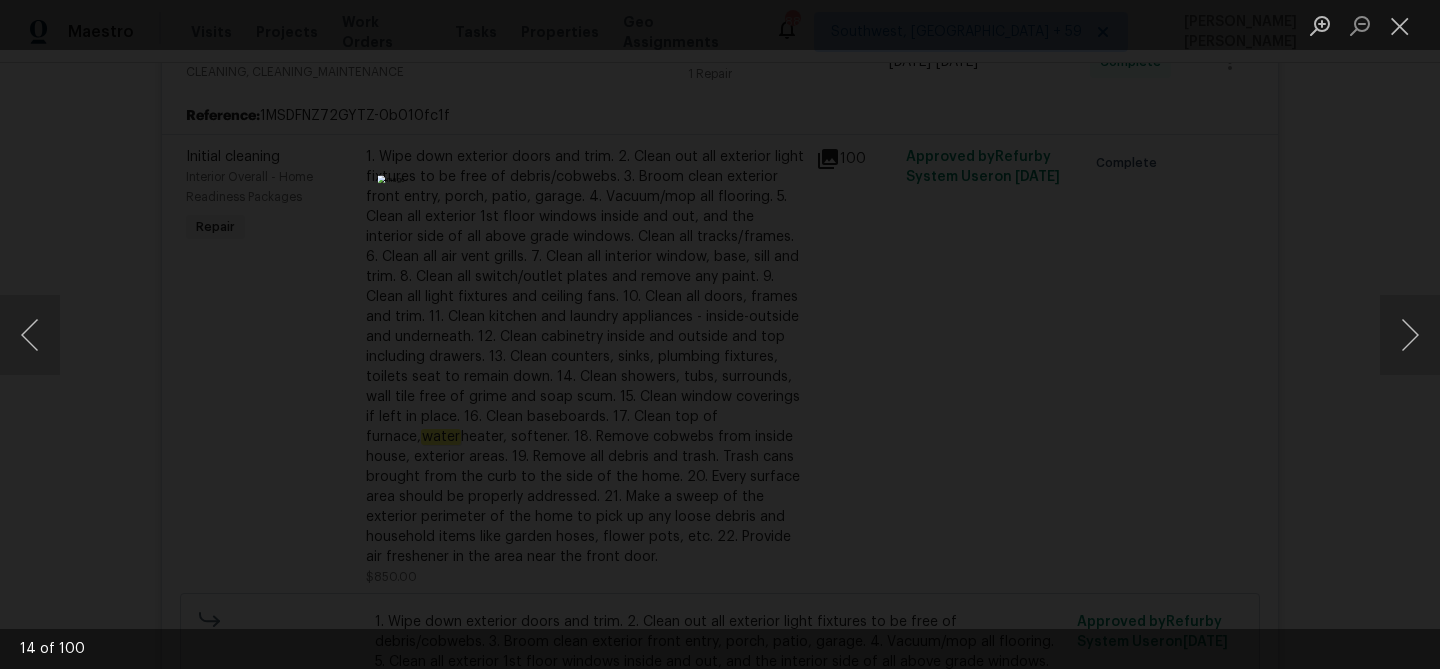 click at bounding box center (720, 334) 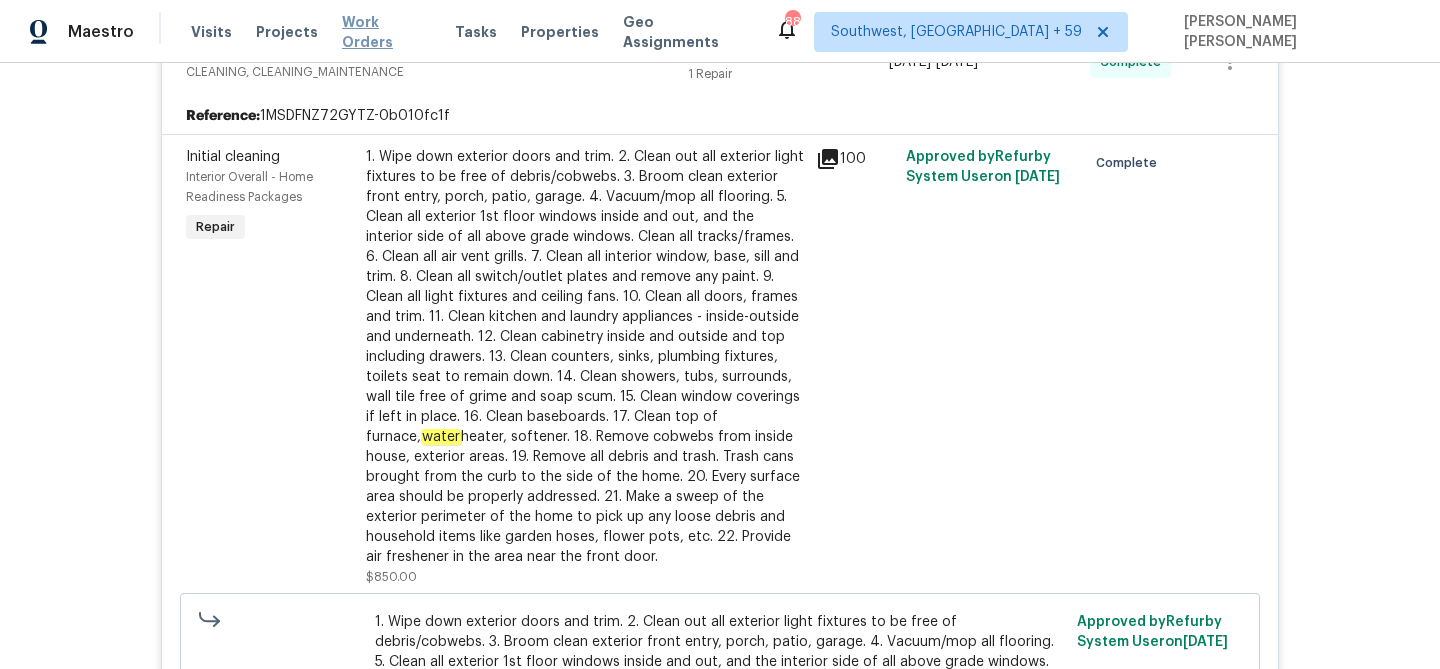 scroll, scrollTop: 1065, scrollLeft: 0, axis: vertical 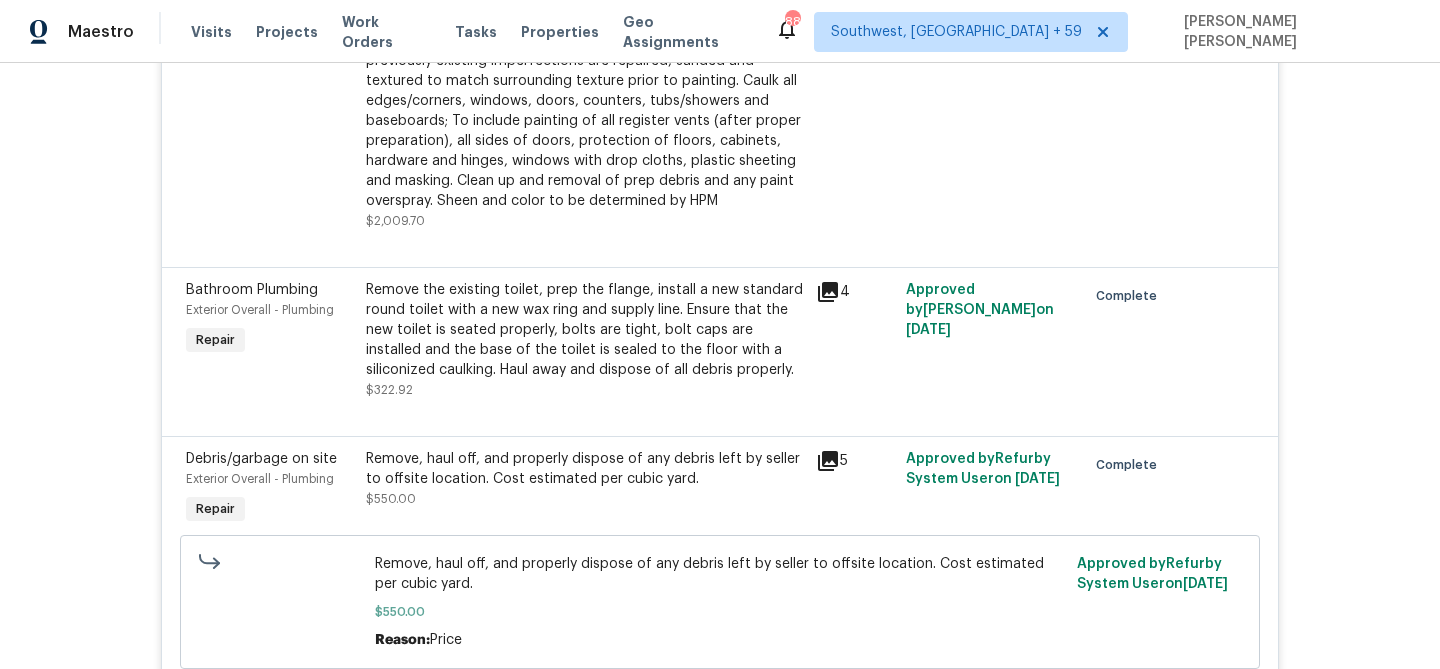 click on "Remove the existing toilet, prep the flange, install a new standard round toilet with a new wax ring and supply line. Ensure that the new toilet is seated properly, bolts are tight, bolt caps are installed and the base of the toilet is sealed to the floor with a siliconized caulking. Haul away and dispose of all debris properly." at bounding box center (585, 330) 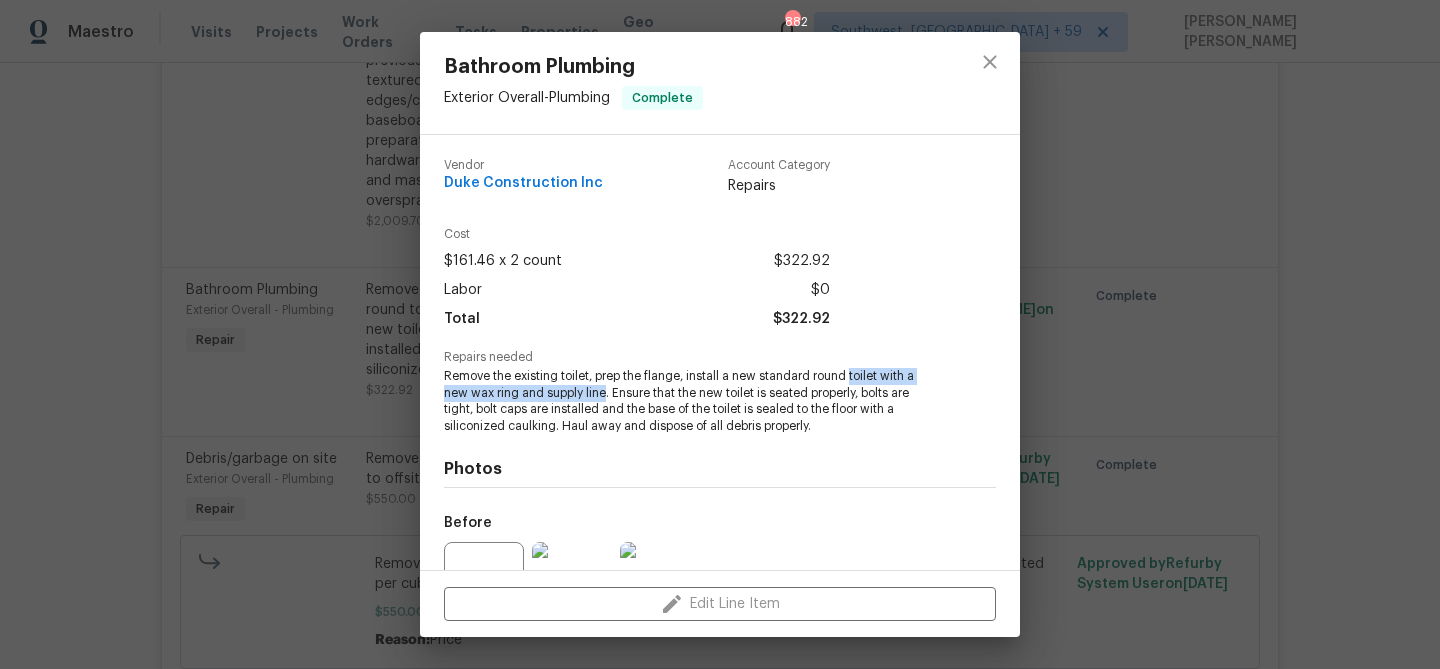 drag, startPoint x: 850, startPoint y: 376, endPoint x: 607, endPoint y: 396, distance: 243.82166 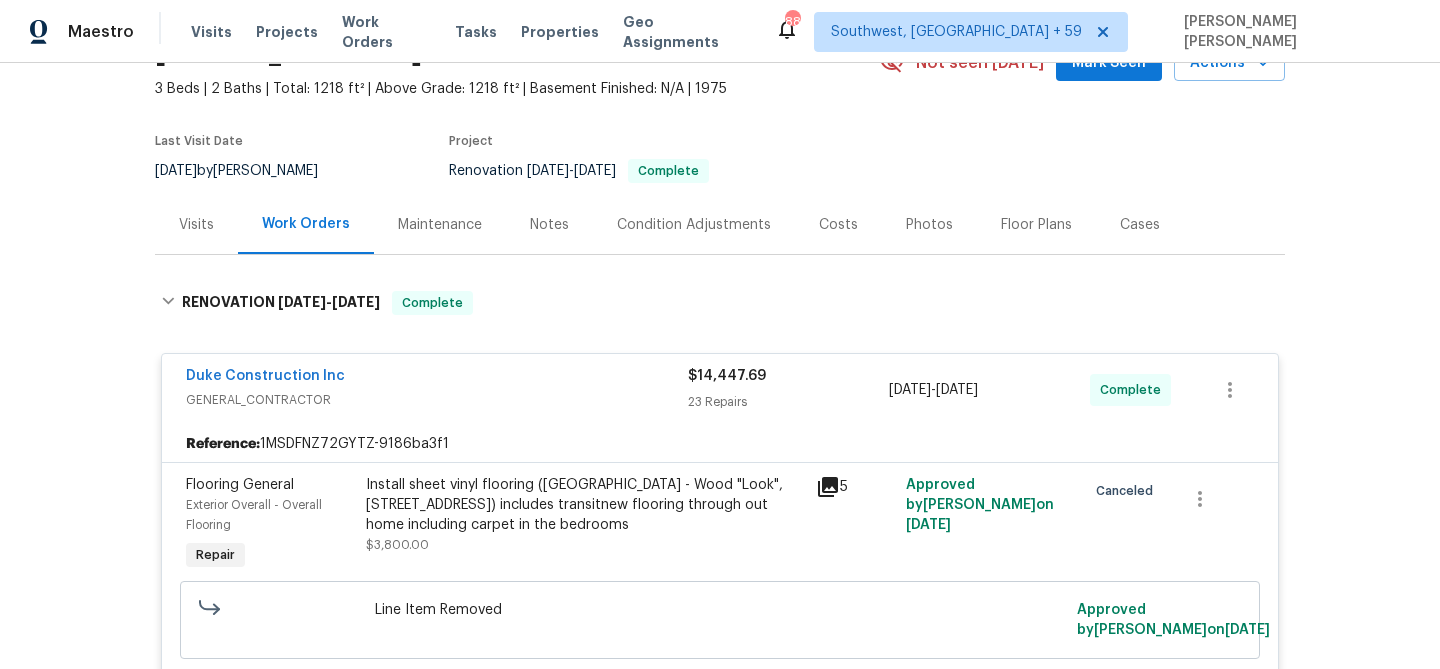 scroll, scrollTop: 0, scrollLeft: 0, axis: both 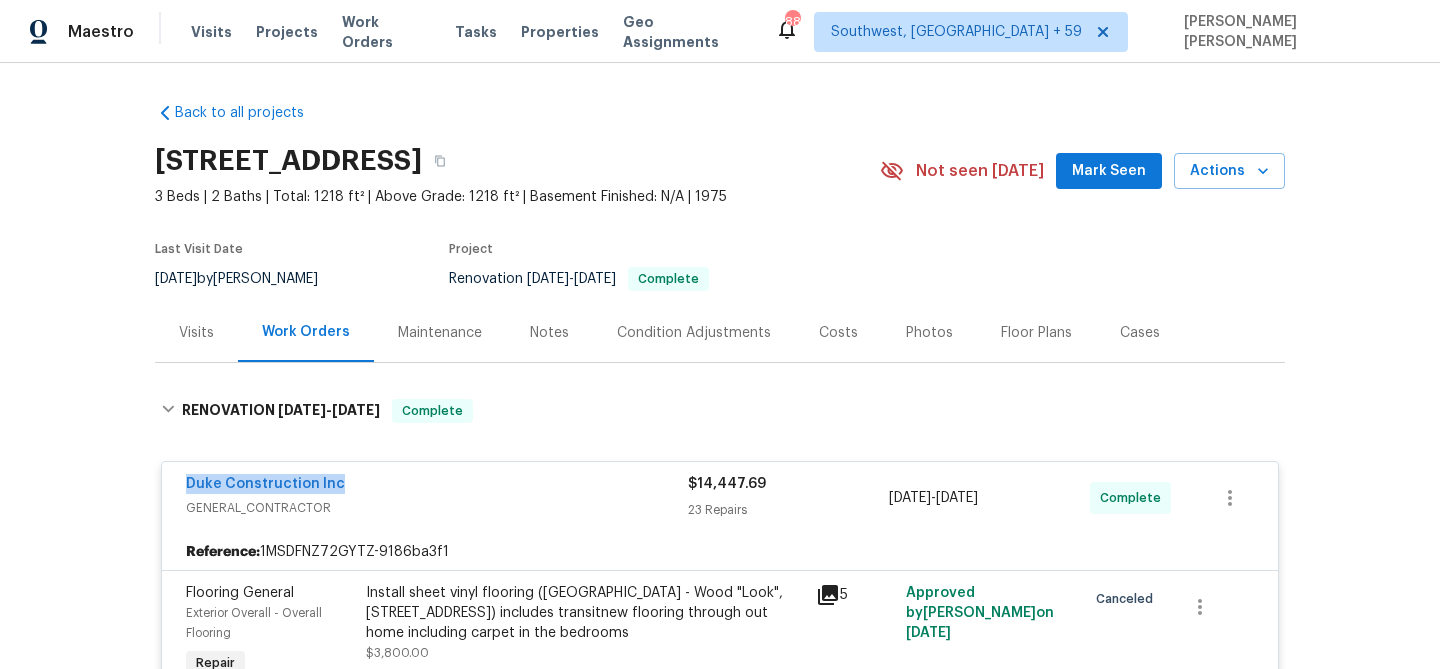 click on "GENERAL_CONTRACTOR" at bounding box center [437, 508] 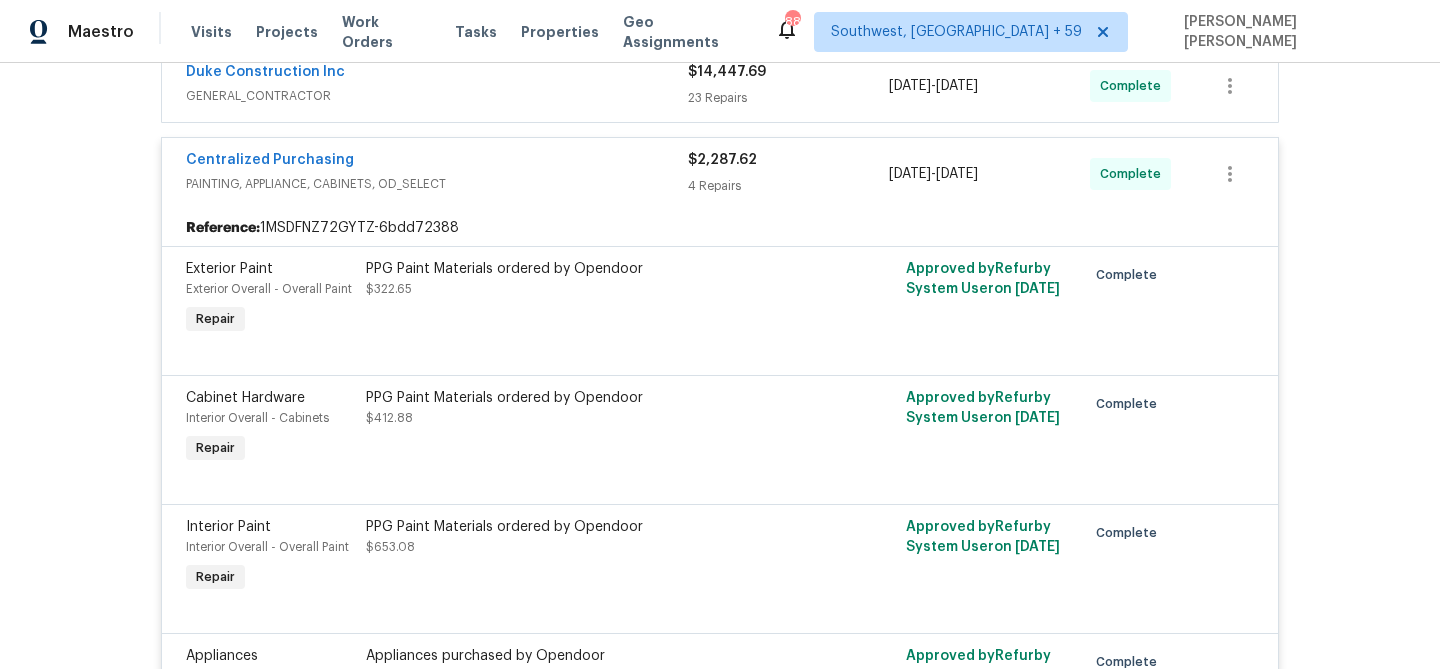 scroll, scrollTop: 368, scrollLeft: 0, axis: vertical 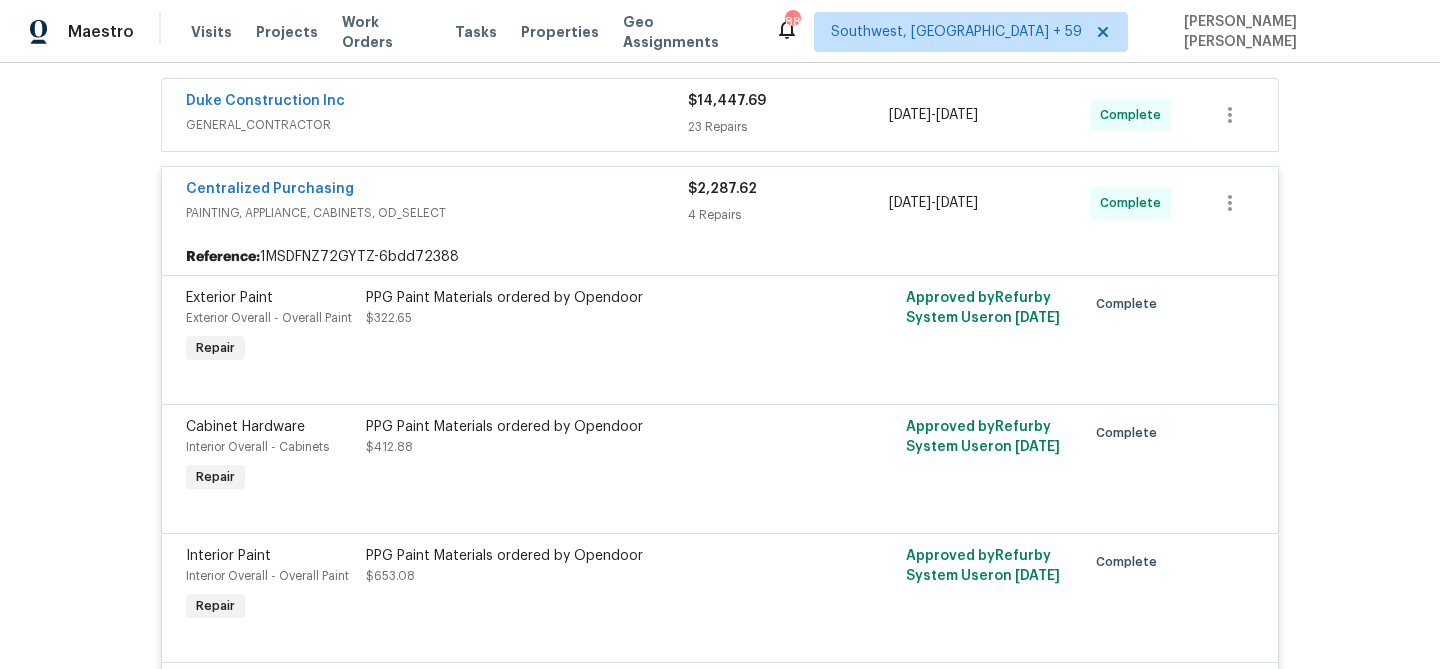 click on "Centralized Purchasing" at bounding box center [437, 191] 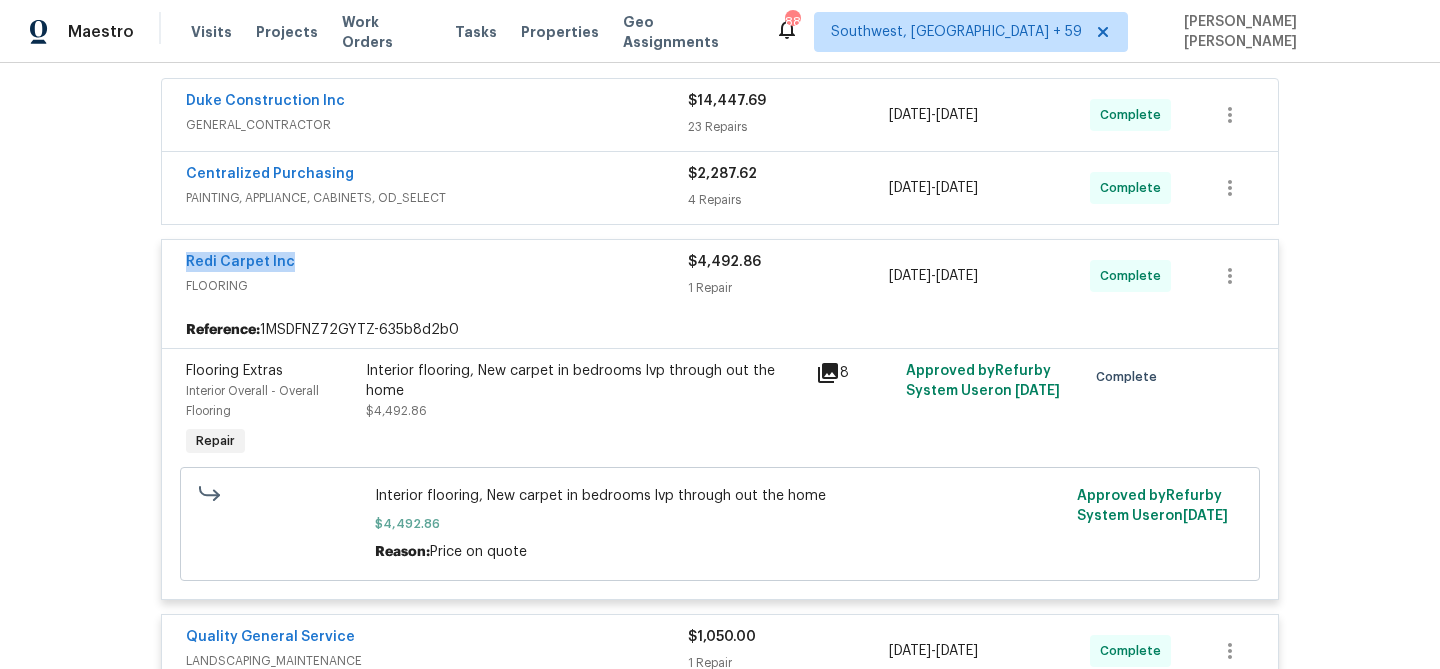click on "Redi Carpet Inc" at bounding box center (437, 264) 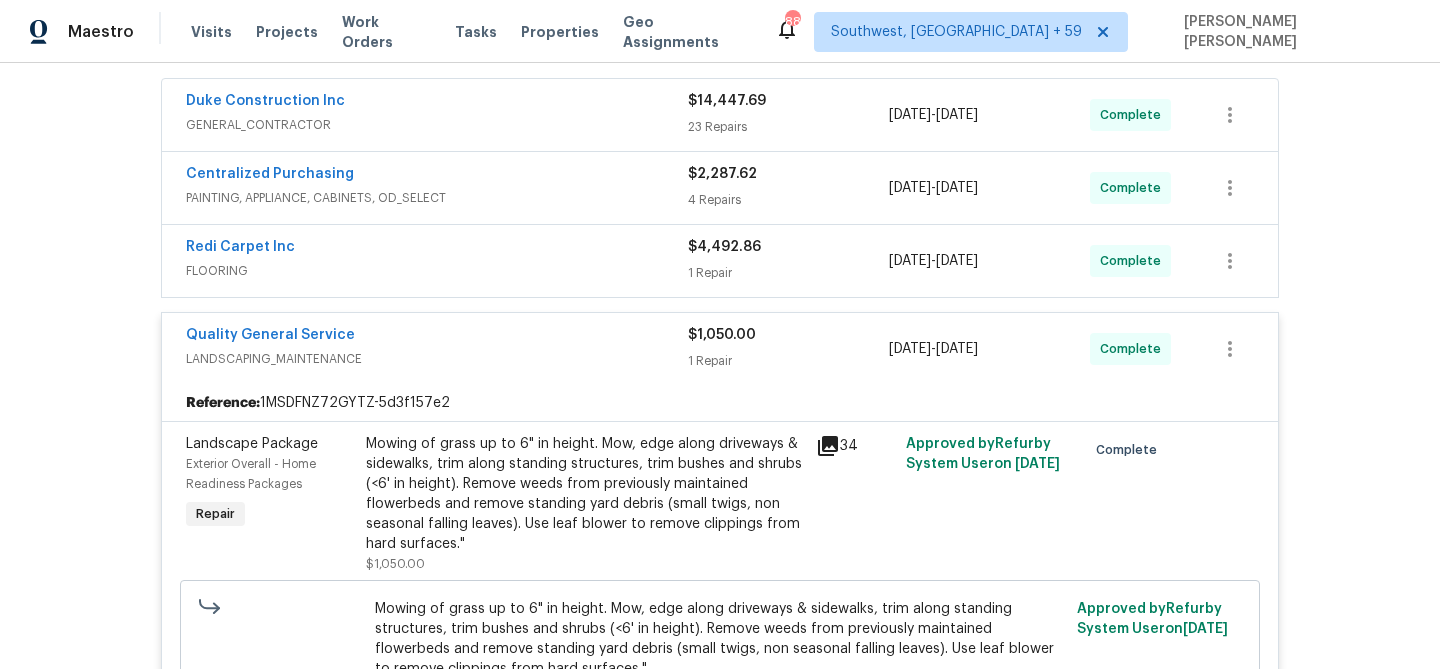scroll, scrollTop: 383, scrollLeft: 0, axis: vertical 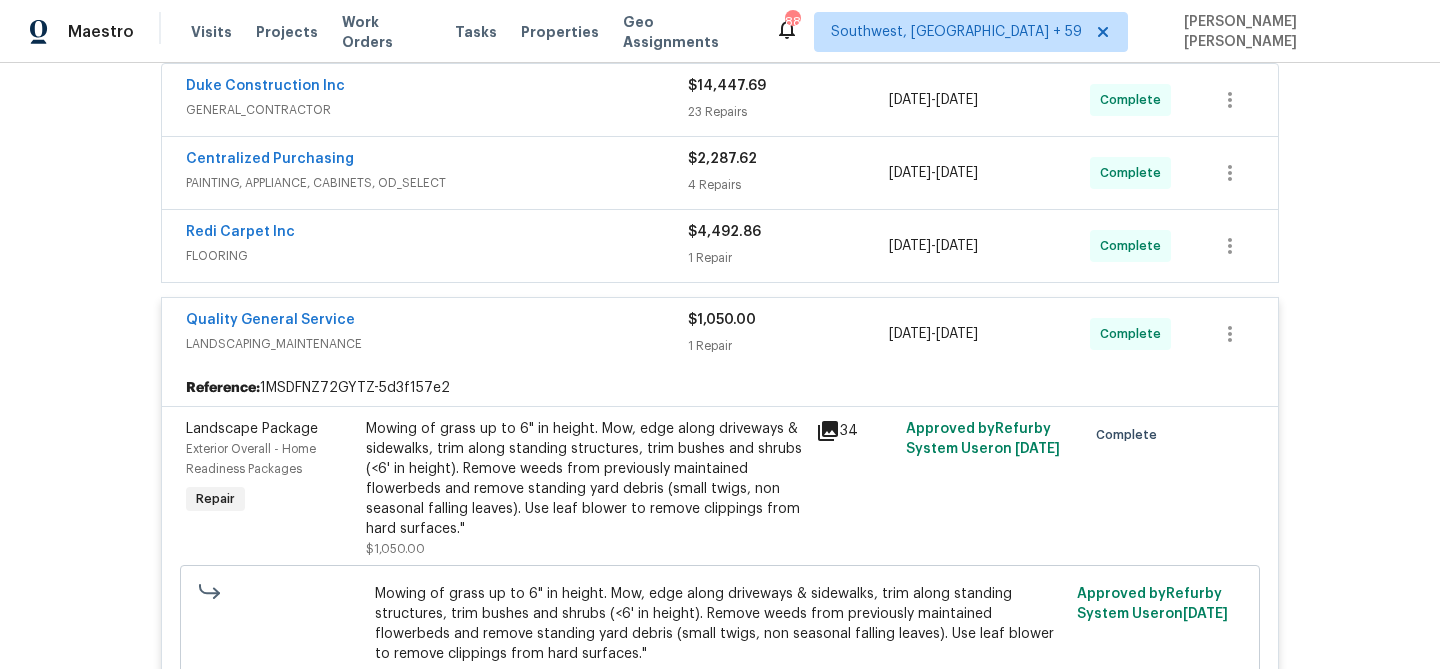 click on "Quality General Service" at bounding box center (437, 322) 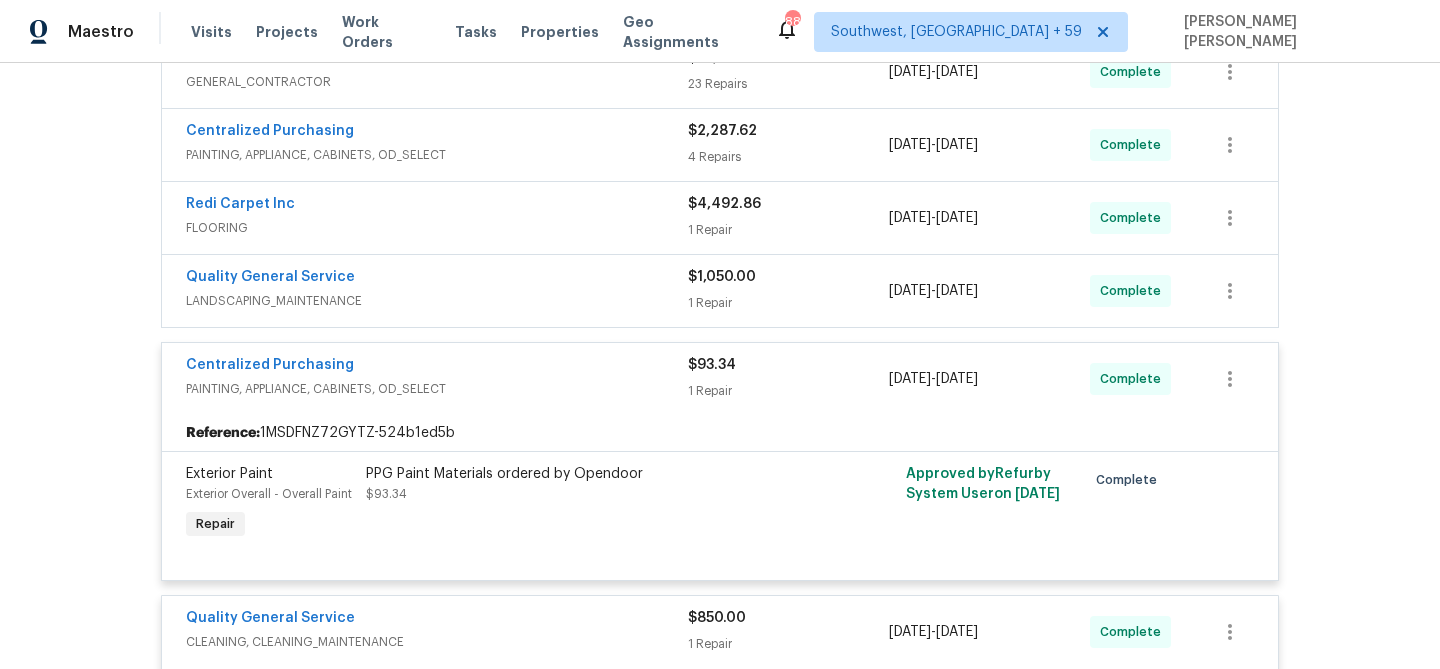 scroll, scrollTop: 433, scrollLeft: 0, axis: vertical 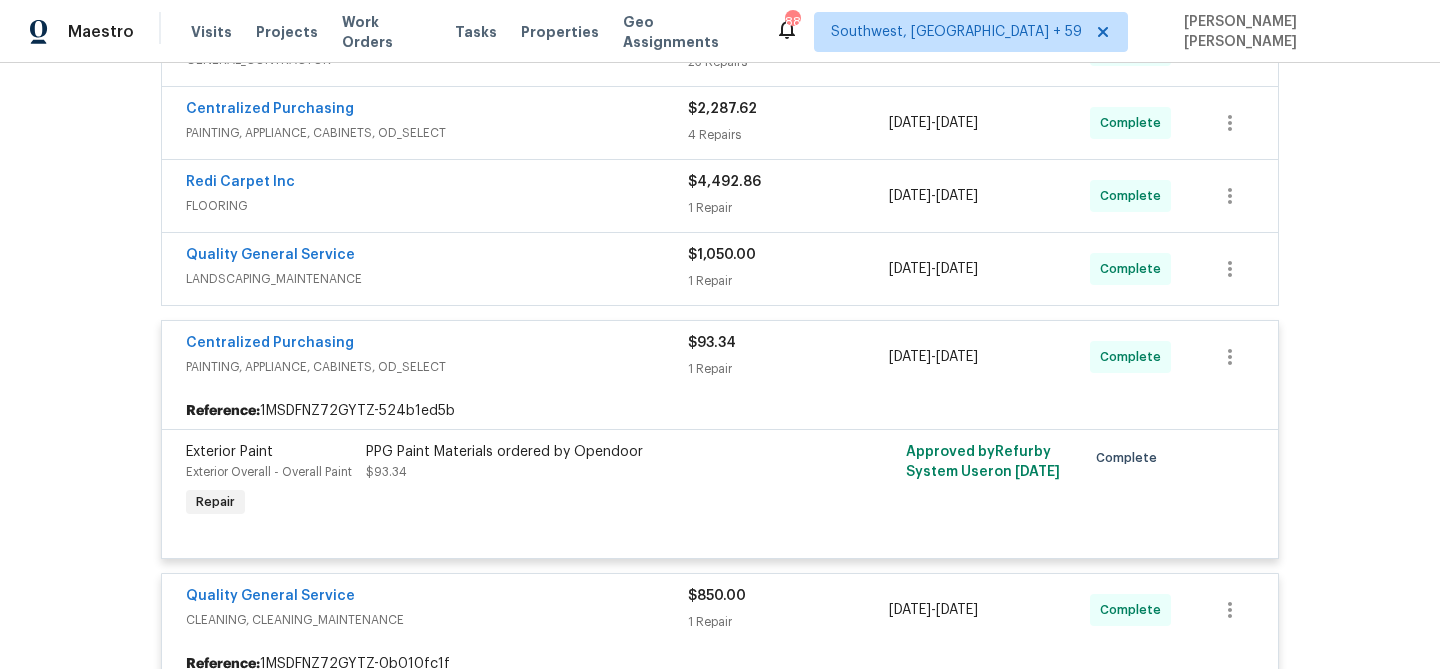 click on "PAINTING, APPLIANCE, CABINETS, OD_SELECT" at bounding box center [437, 367] 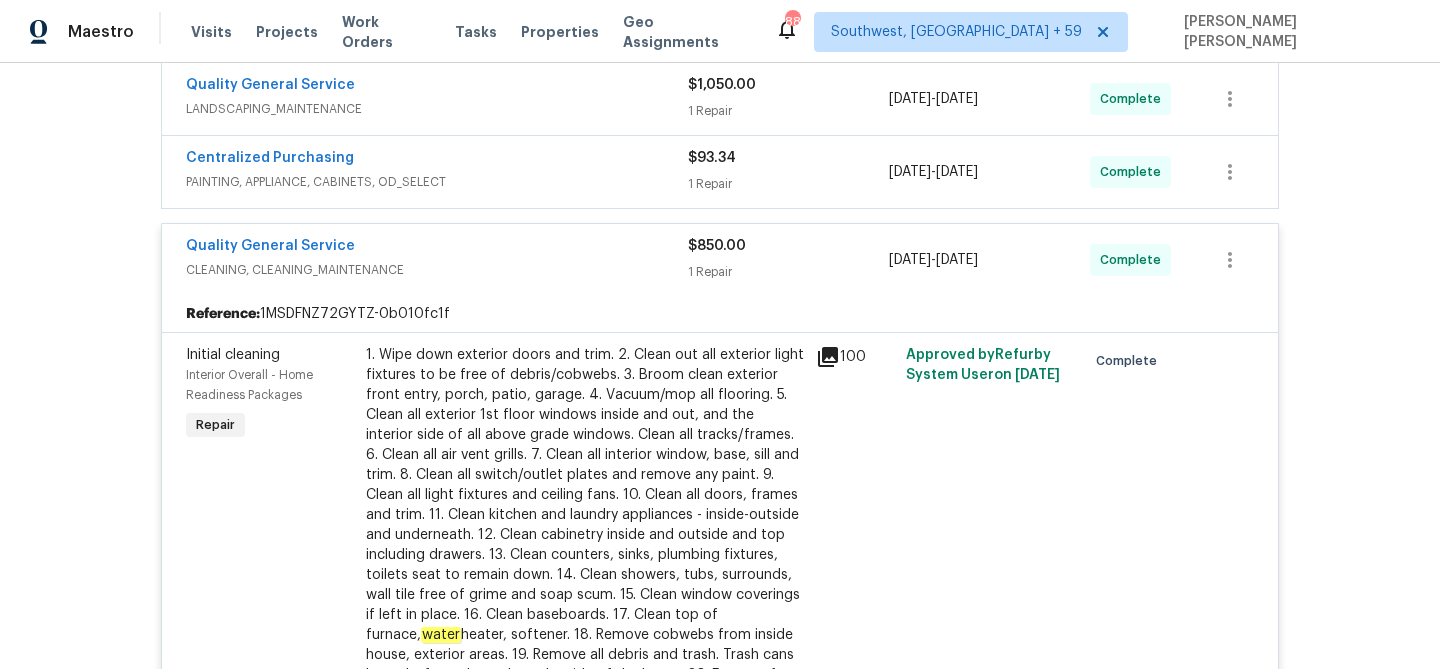 click on "Quality General Service" at bounding box center [437, 248] 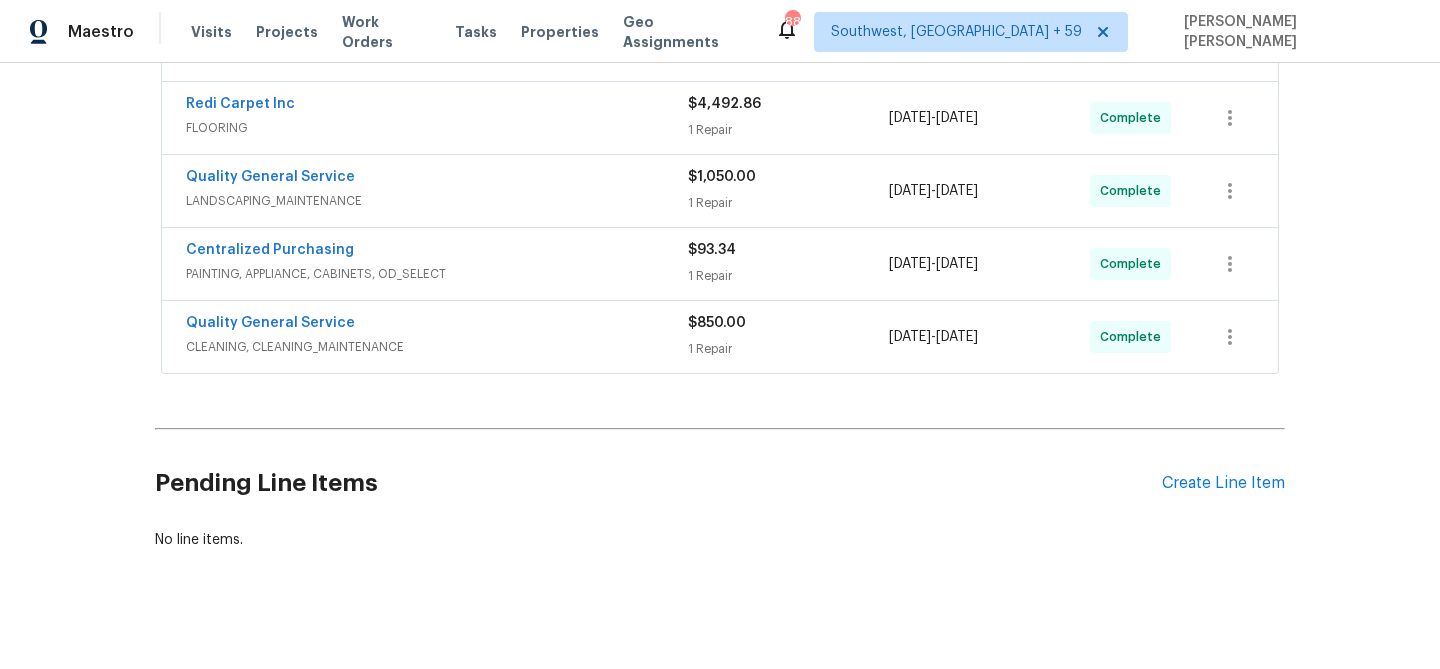 scroll, scrollTop: 469, scrollLeft: 0, axis: vertical 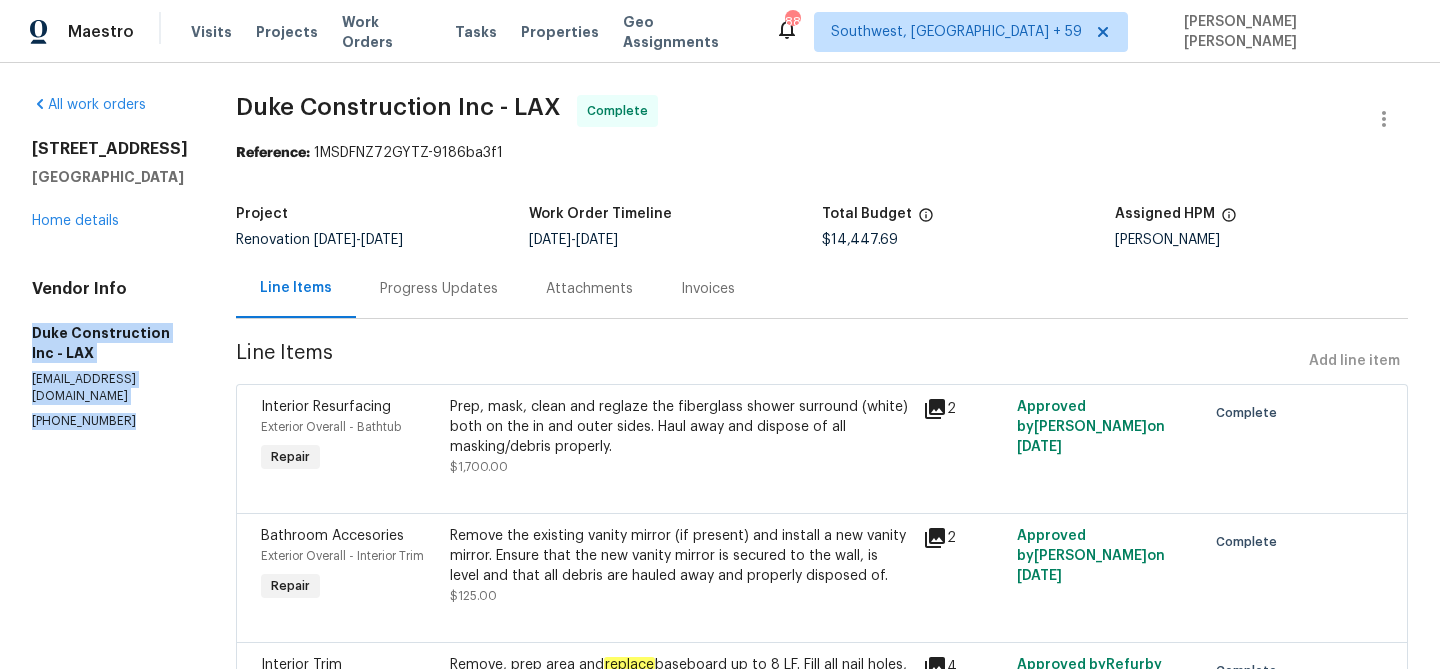 drag, startPoint x: 33, startPoint y: 332, endPoint x: 122, endPoint y: 414, distance: 121.016525 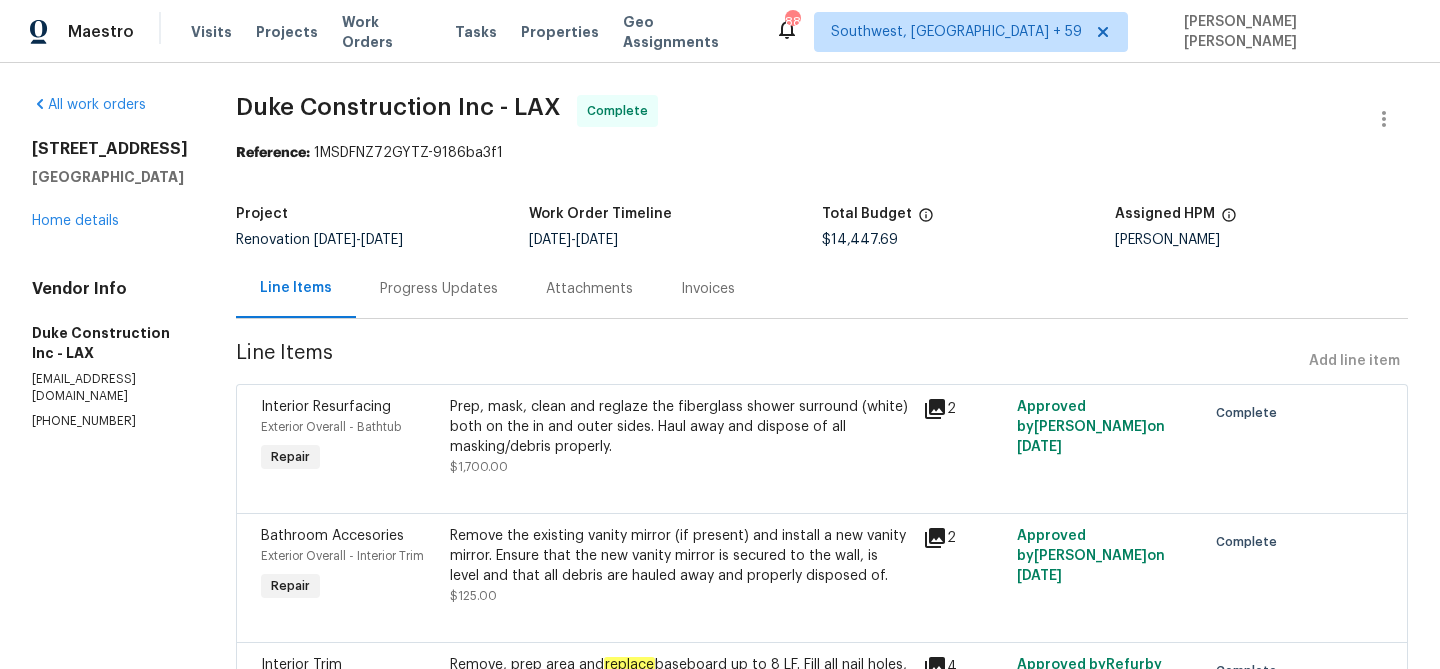 click on "Prep, mask, clean and reglaze the fiberglass shower surround (white) both on the in and outer sides. Haul away and dispose of all masking/debris properly." at bounding box center (680, 427) 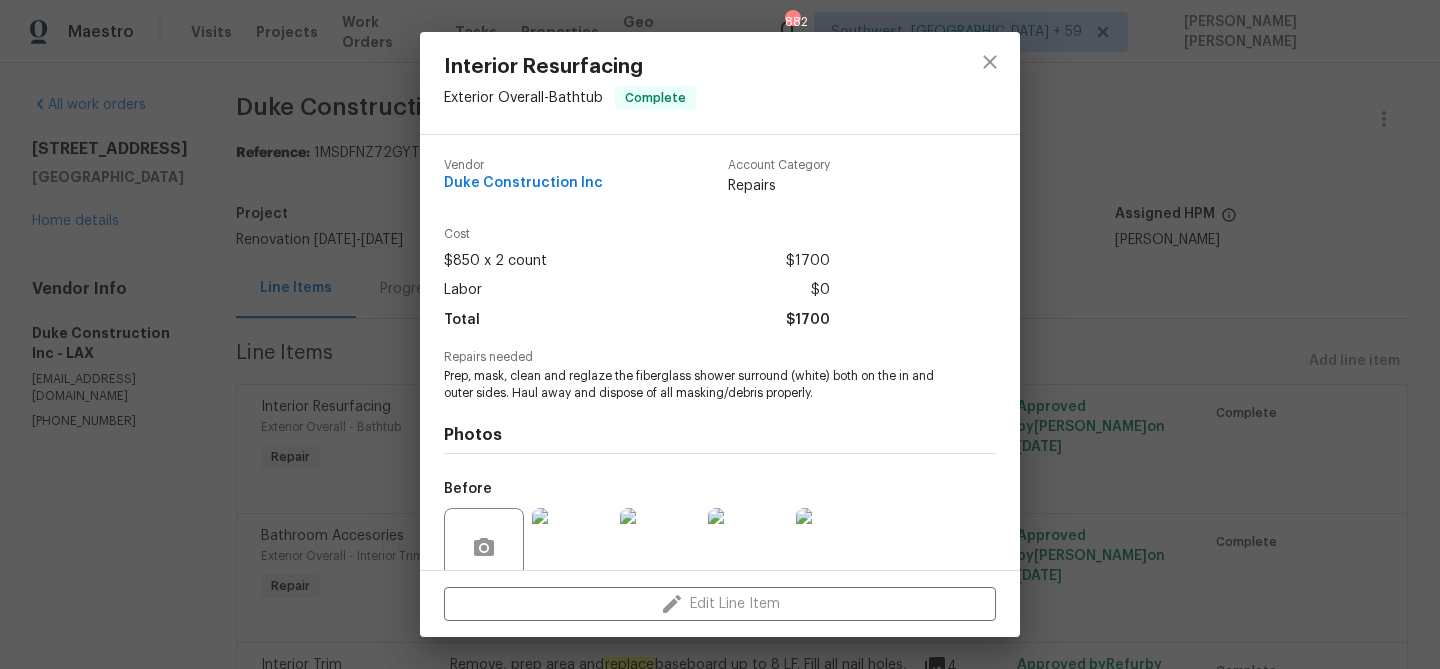 click on "Prep, mask, clean and reglaze the fiberglass shower surround (white) both on the in and outer sides. Haul away and dispose of all masking/debris properly." at bounding box center (692, 385) 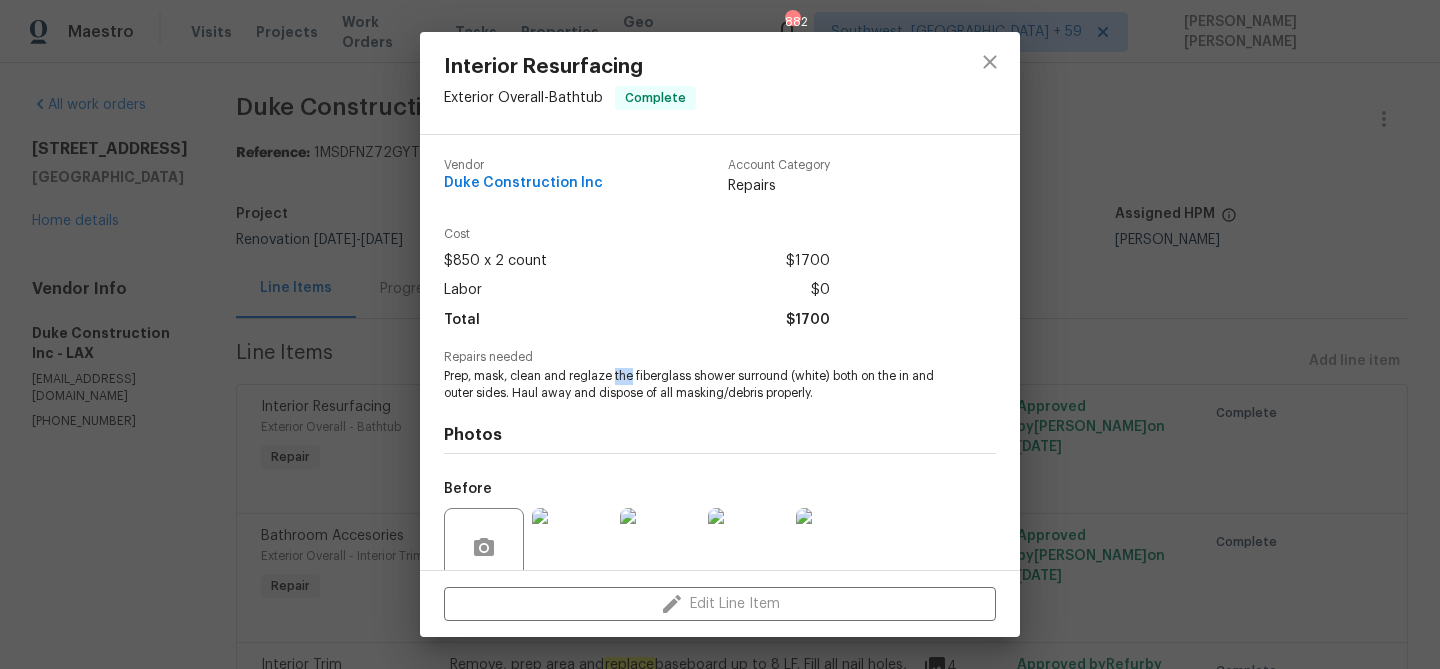 click on "Prep, mask, clean and reglaze the fiberglass shower surround (white) both on the in and outer sides. Haul away and dispose of all masking/debris properly." at bounding box center (692, 385) 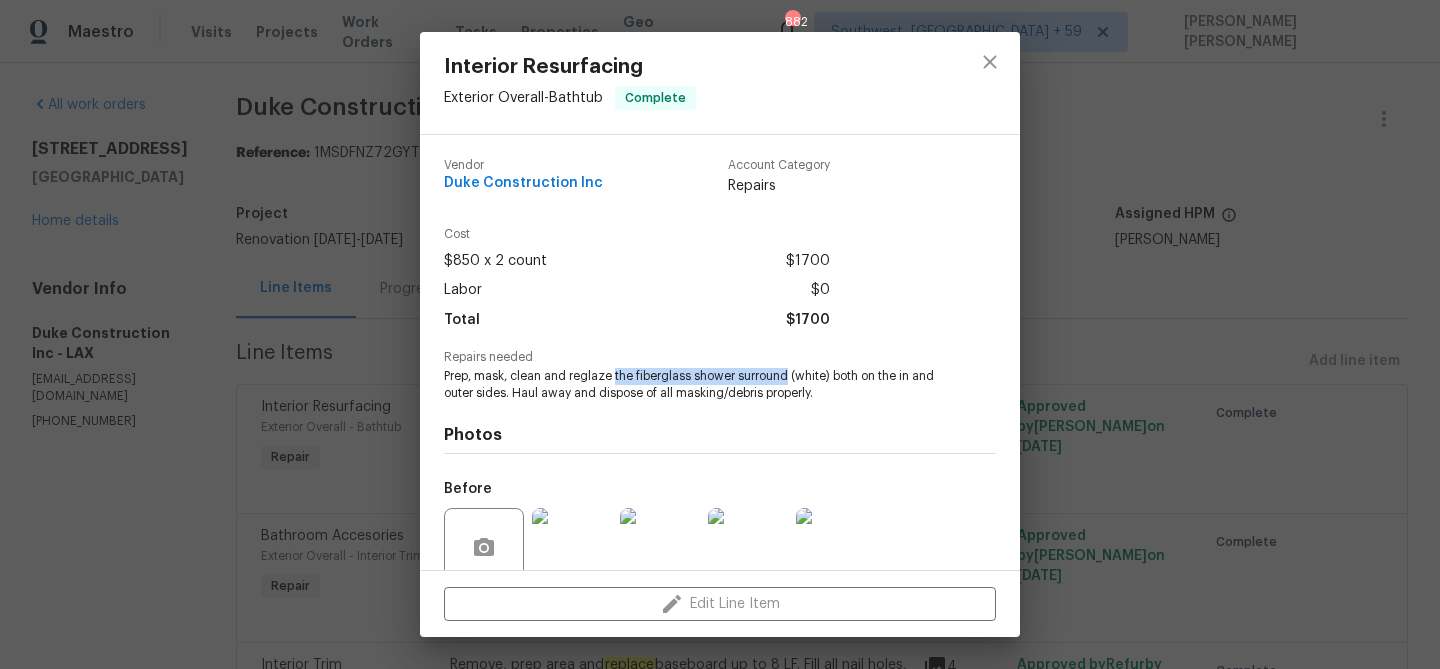copy on "the fiberglass shower surround" 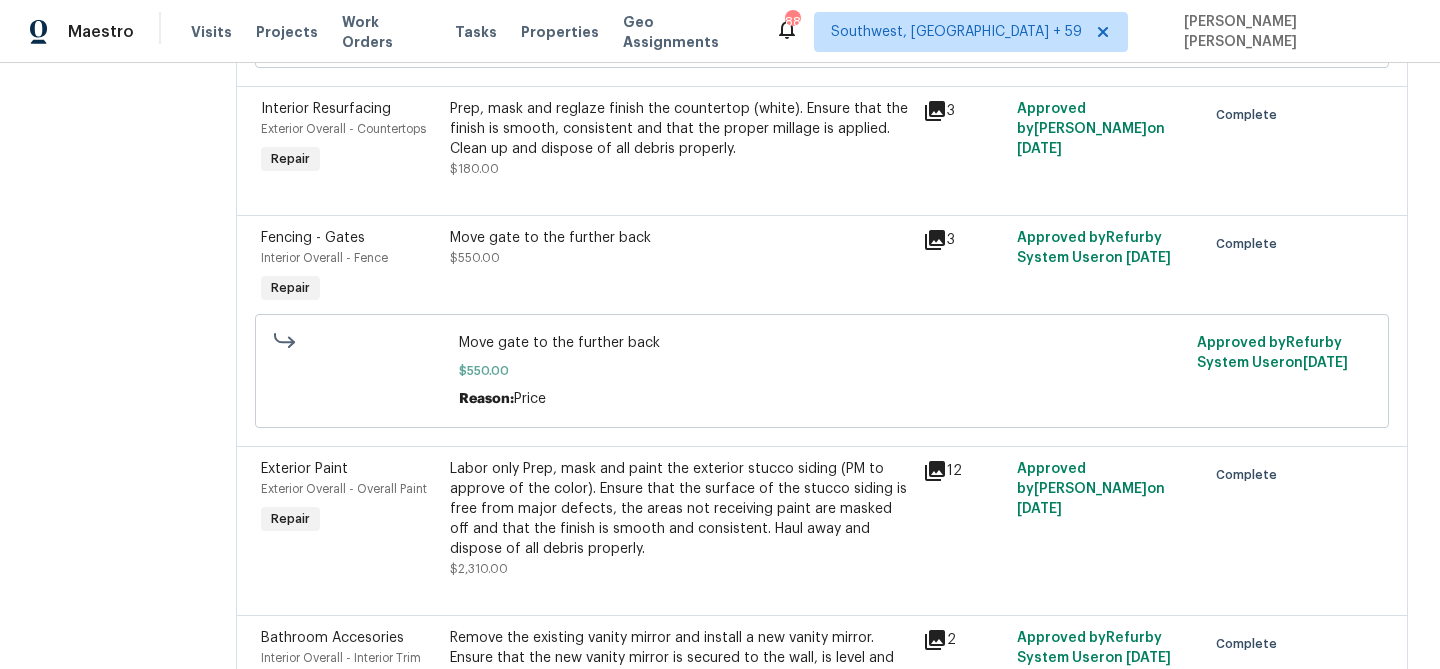 scroll, scrollTop: 982, scrollLeft: 0, axis: vertical 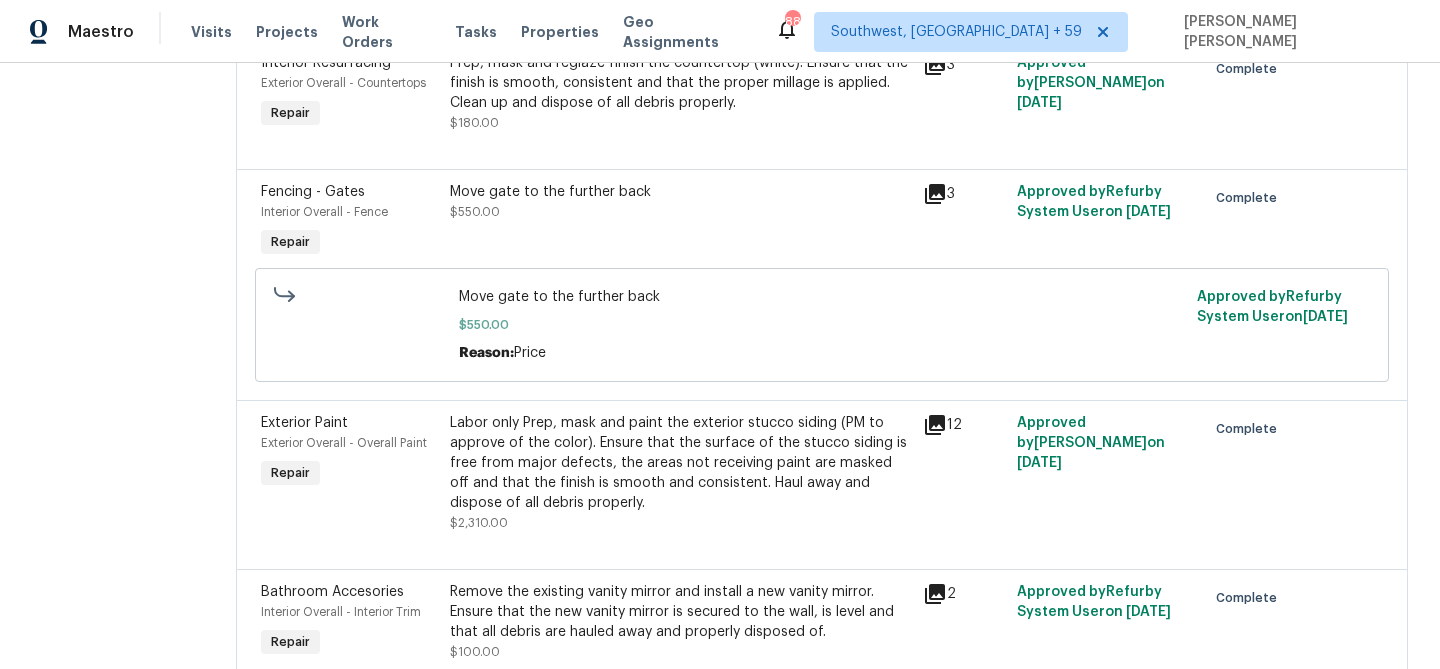 click on "Move gate to the further back $550.00" at bounding box center (680, 202) 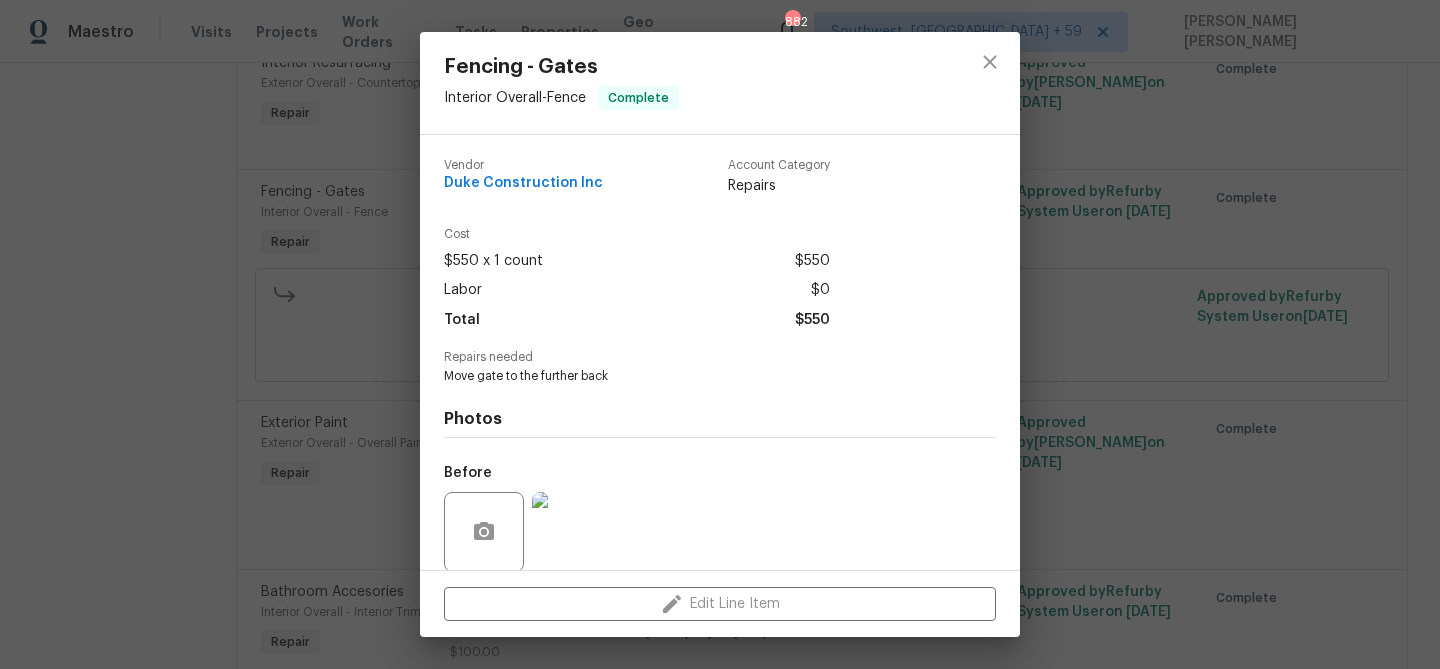 click on "Move gate to the further back" at bounding box center [692, 376] 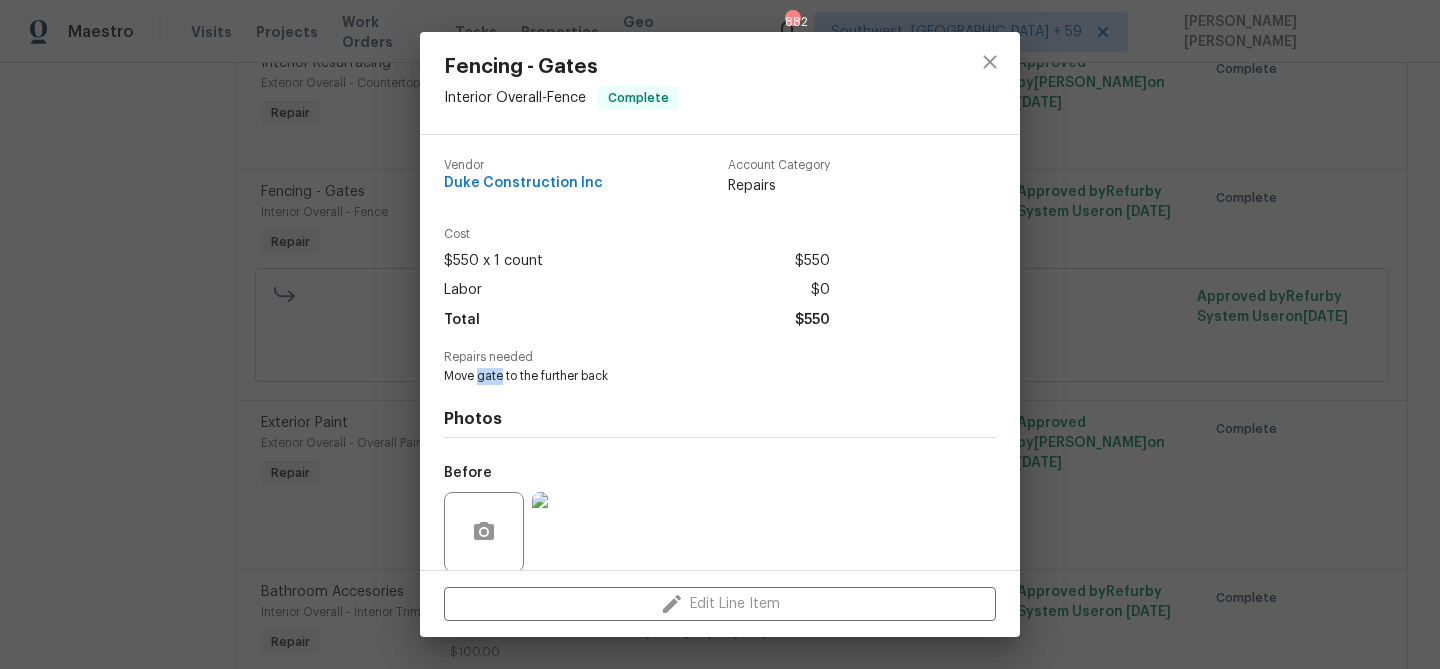 click on "Move gate to the further back" at bounding box center (692, 376) 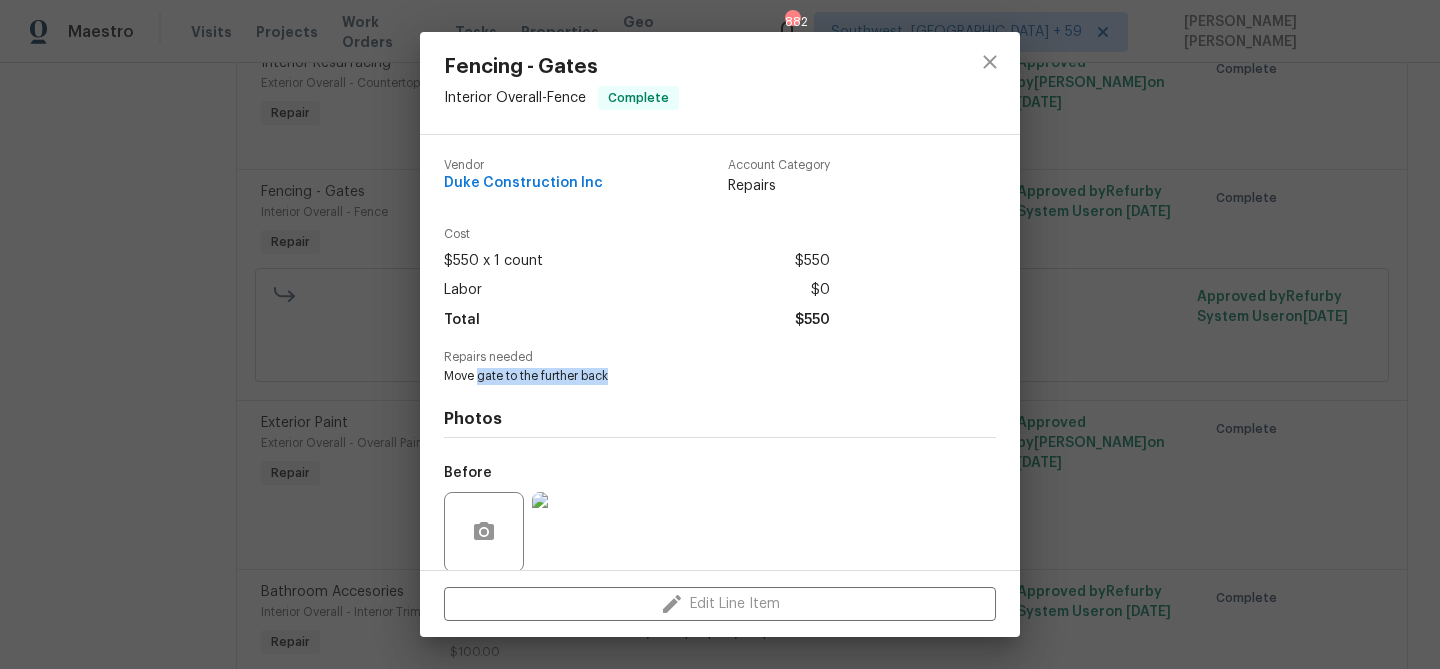 copy on "gate to the further back" 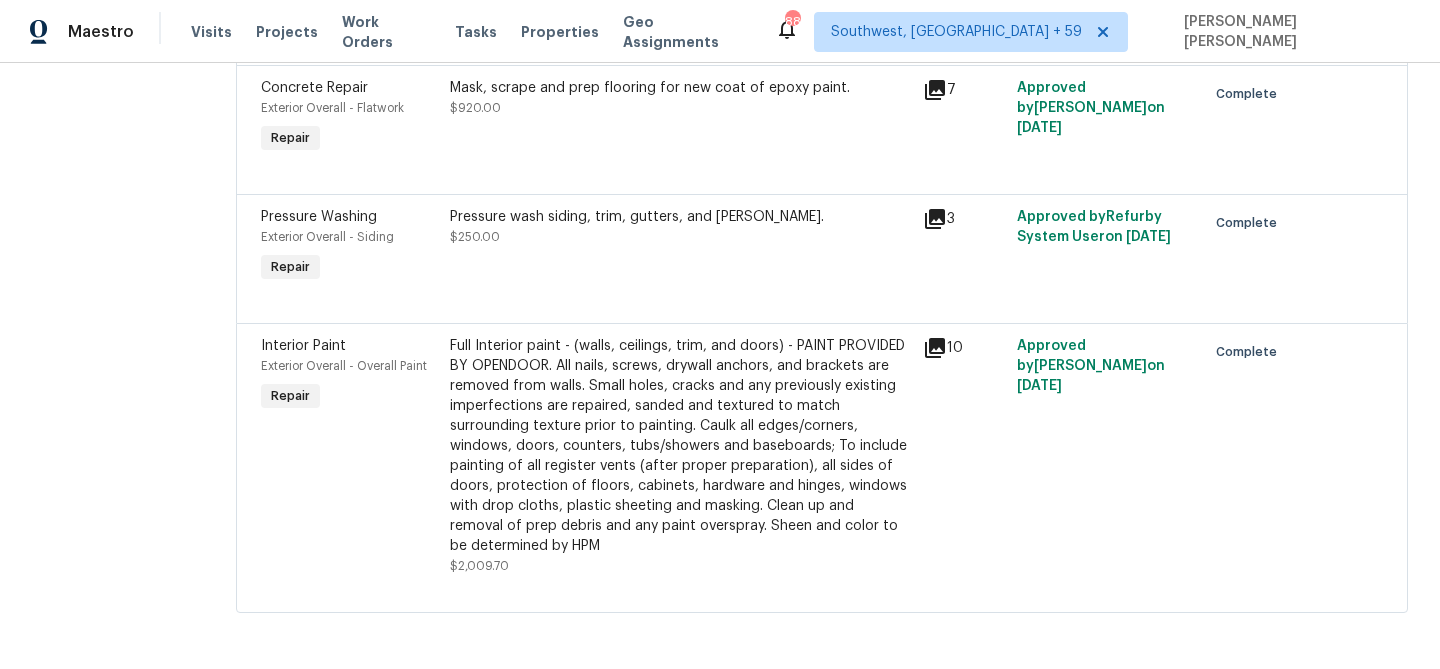 scroll, scrollTop: 4400, scrollLeft: 0, axis: vertical 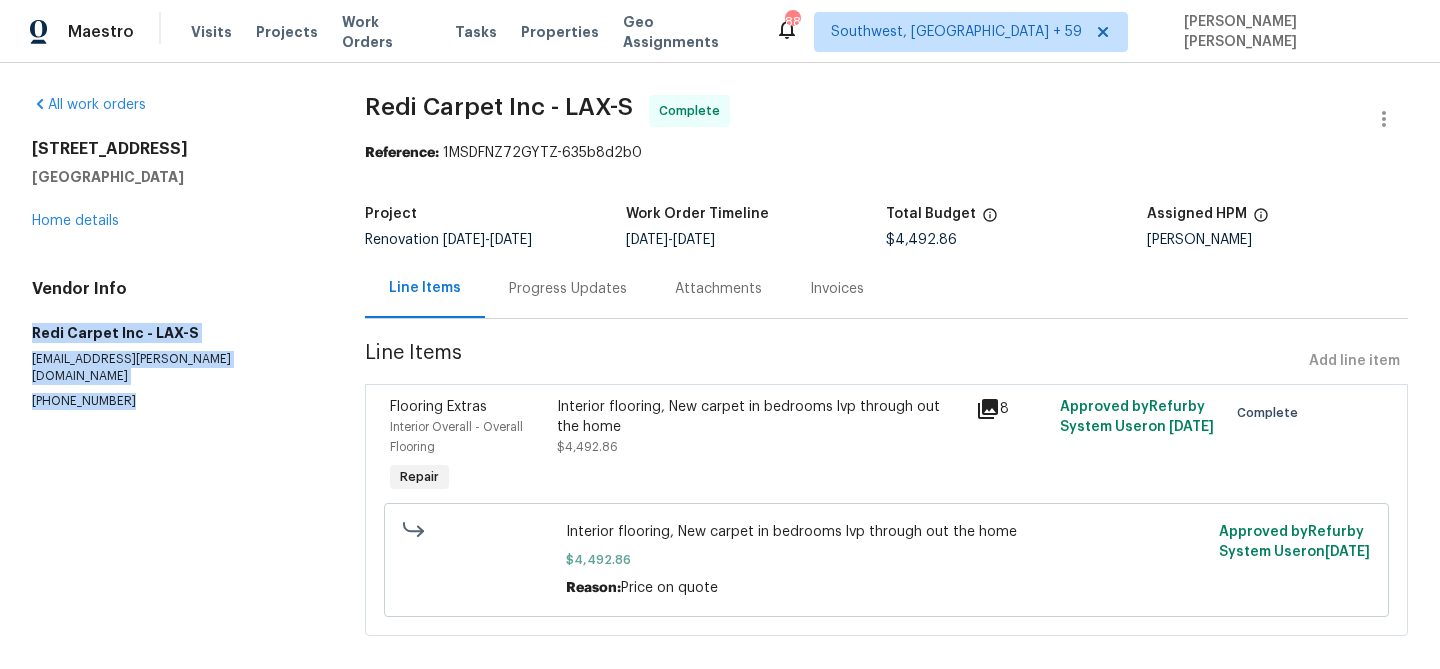 drag, startPoint x: 33, startPoint y: 335, endPoint x: 117, endPoint y: 388, distance: 99.32271 